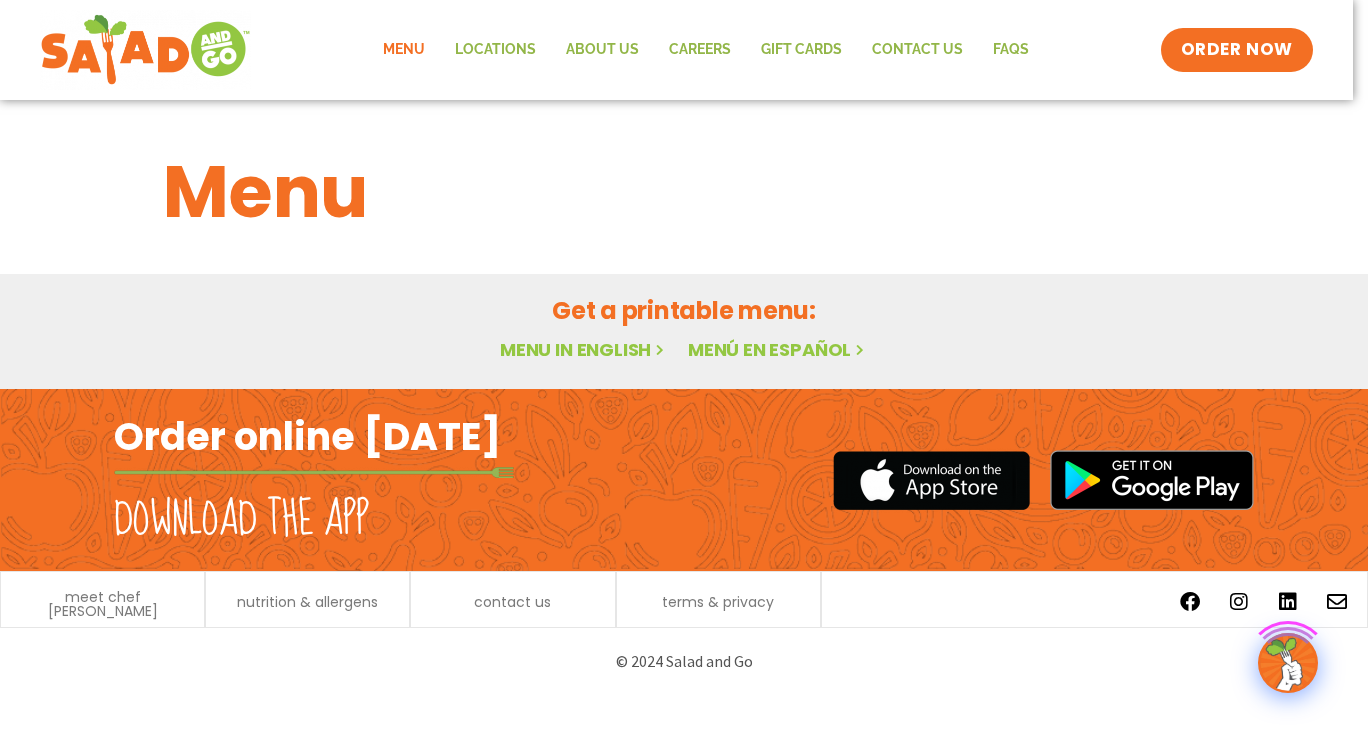 scroll, scrollTop: 0, scrollLeft: 0, axis: both 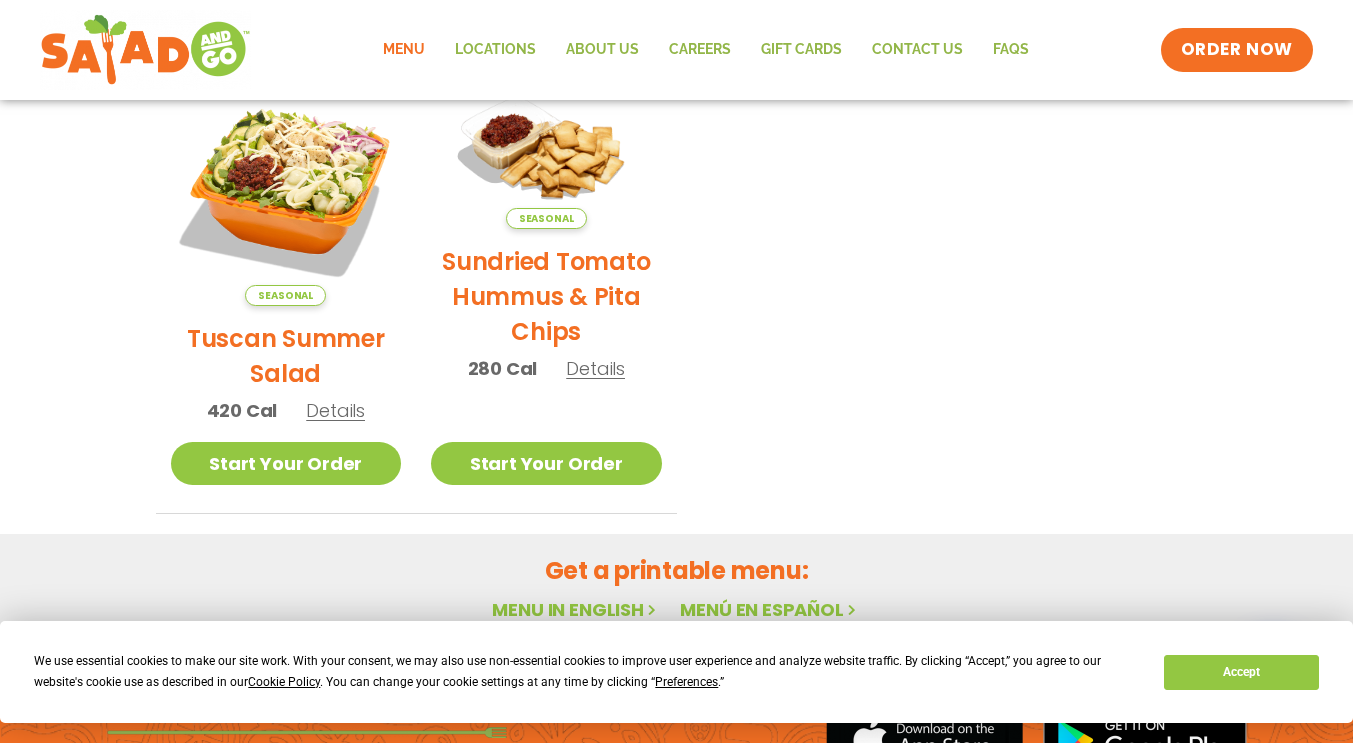 click on "Details" at bounding box center [335, 410] 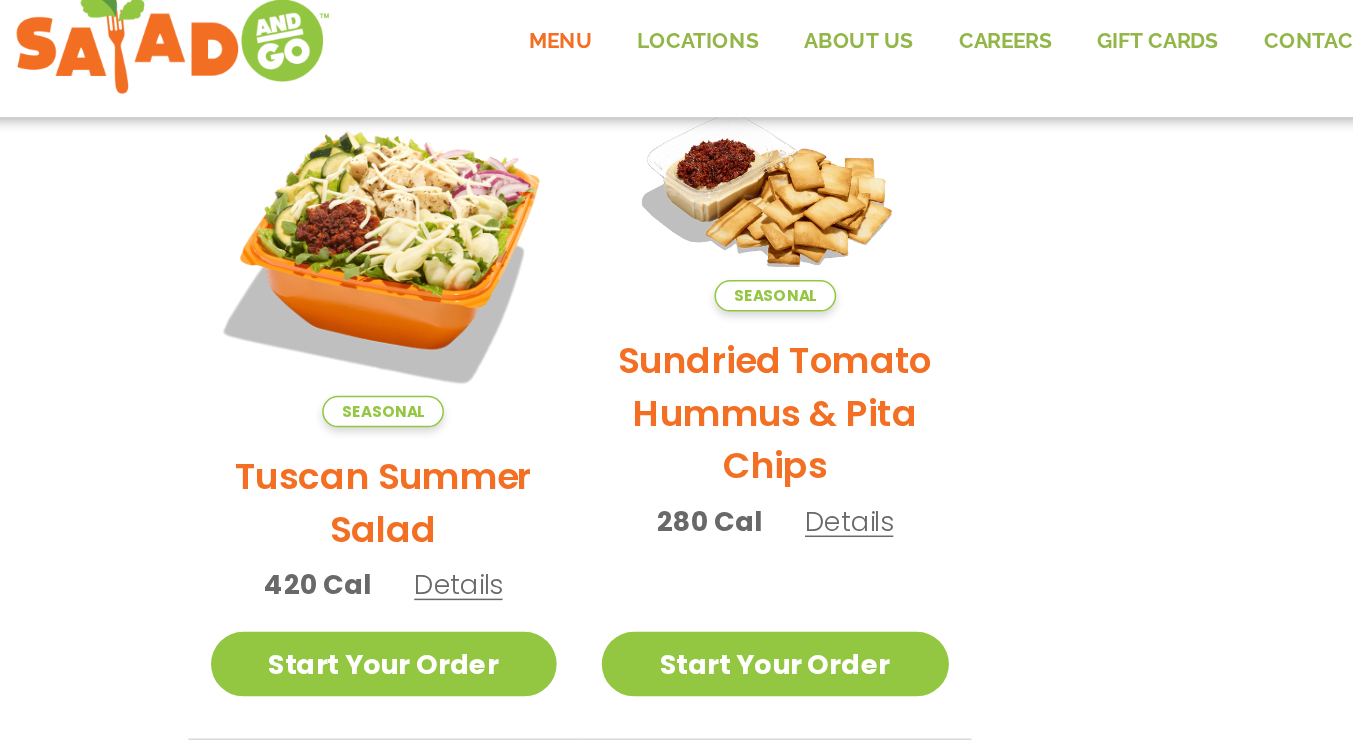 click on "Featured Menu Available for a limited time!     Seasonal Tuscan Summer Salad   420 Cal   Details   Start Your Order           Seasonal   Start Your Order Tuscan Summer Salad  420 Cal   Start Your Order SunDried Tomato Tapenade, Orecchiette Pasta, Cucumbers, Red Onion, Shredded Provolone, Arugula, Romaine, Choice of Protein Paired with Italian Vinaigrette (270 Cal) Dressings   See all house made dressings    Italian Vinaigrette   Balsamic Vinaigrette GF DF V   BBQ Ranch GF   Caesar GF   Creamy Blue Cheese GF   Creamy Greek GF   Jalapeño Ranch GF   Ranch GF   Thai Peanut GF DF Nutrition   Download Nutrition & Allergens We are not an allergen free facility and cannot guarantee the absence of allergens in our foods. Nutrition information is based on our standard recipes and portion sizes. Click Nutrition & Allergens above for more details. Gluten Friendly (GF) Dairy Friendly (DF)     Seasonal Sundried Tomato Hummus & Pita Chips   280 Cal   Details   Start Your Order           Seasonal   Start Your Order  280 Cal" at bounding box center [676, 172] 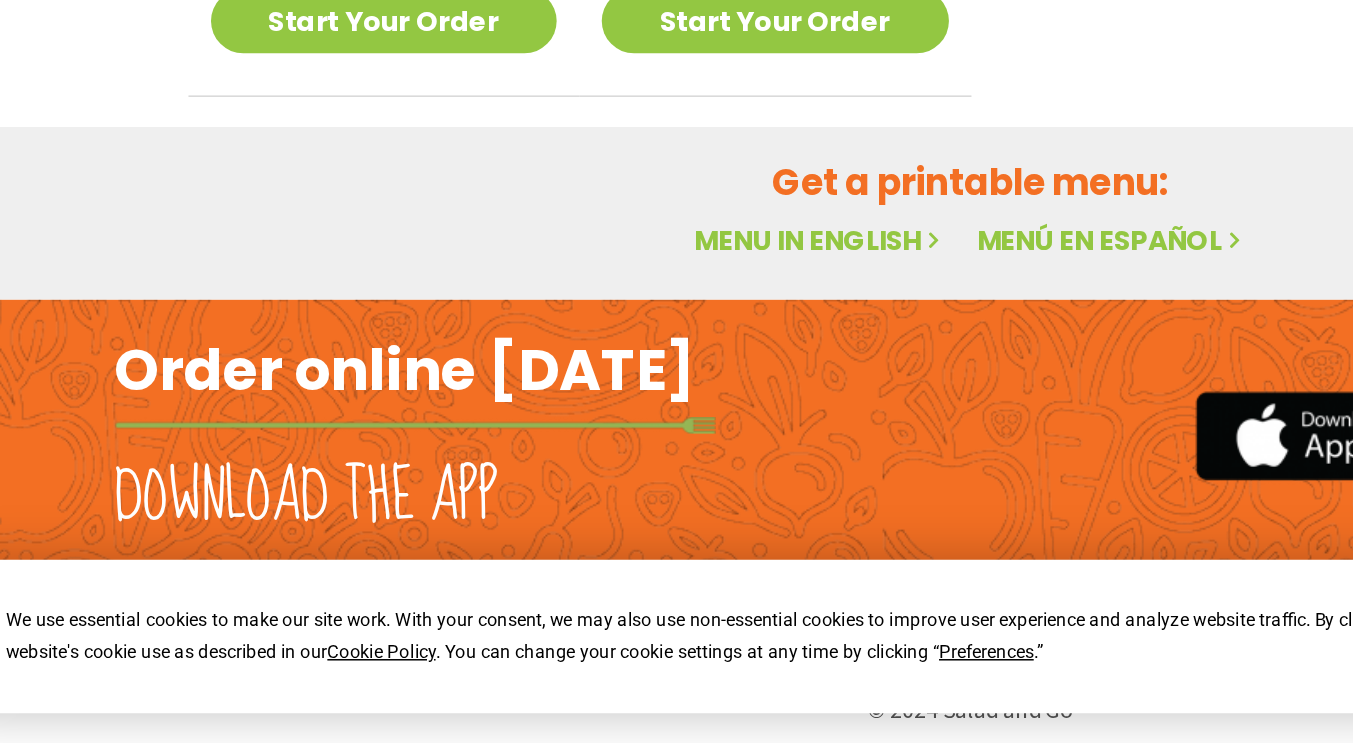 scroll, scrollTop: 702, scrollLeft: 0, axis: vertical 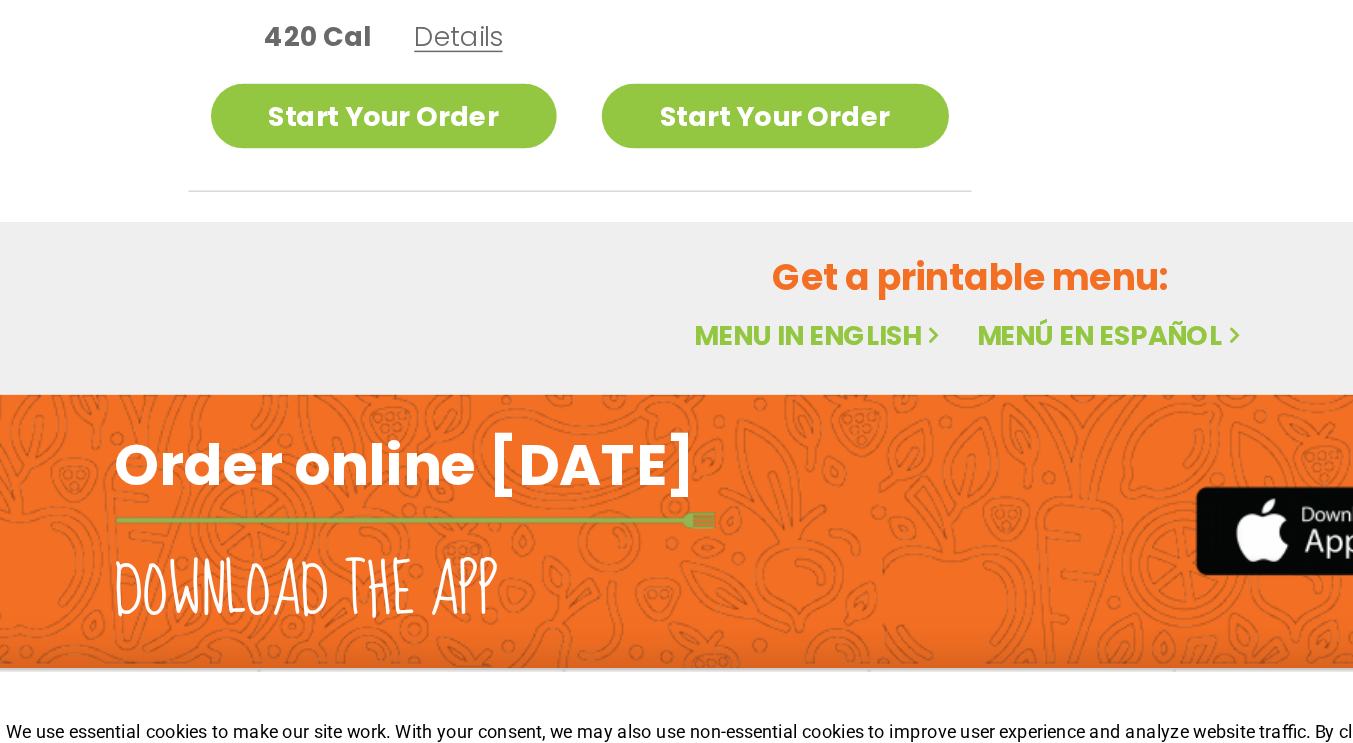 click on "Menu in English" at bounding box center [576, 397] 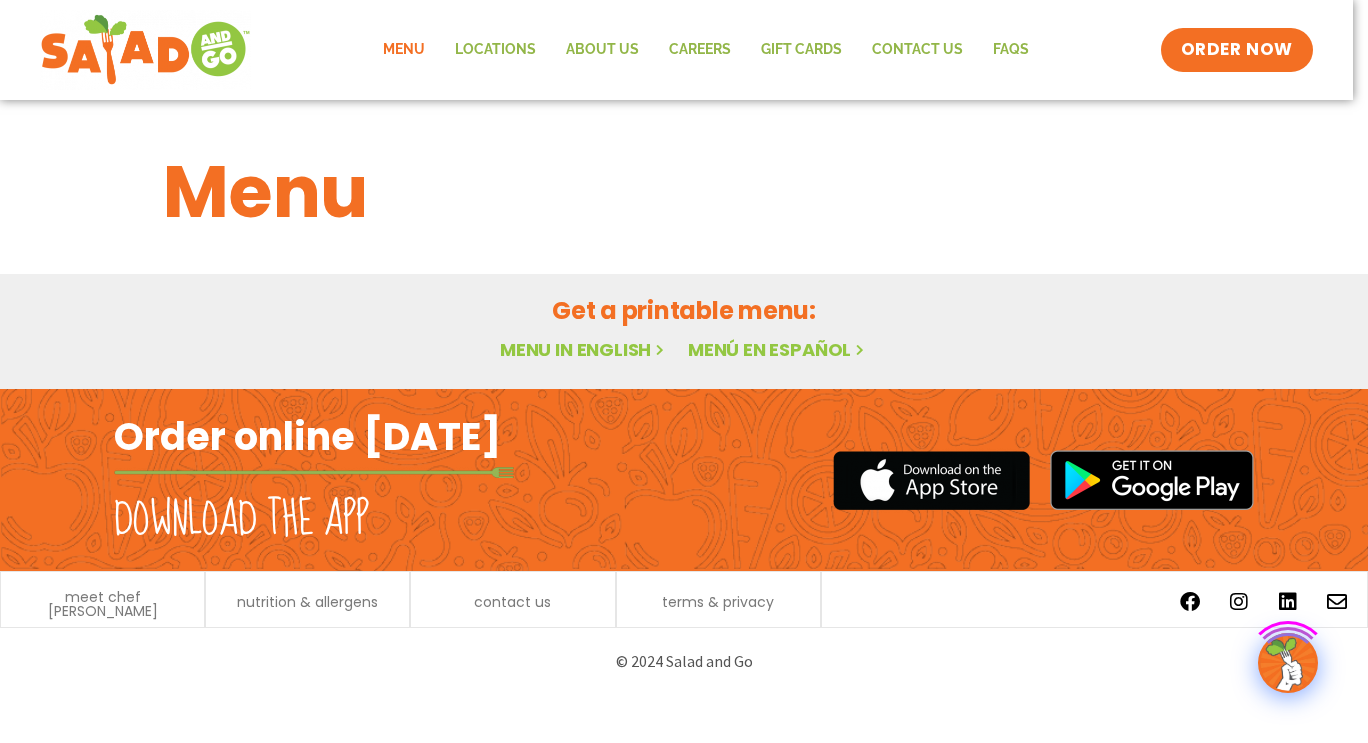 scroll, scrollTop: 0, scrollLeft: 0, axis: both 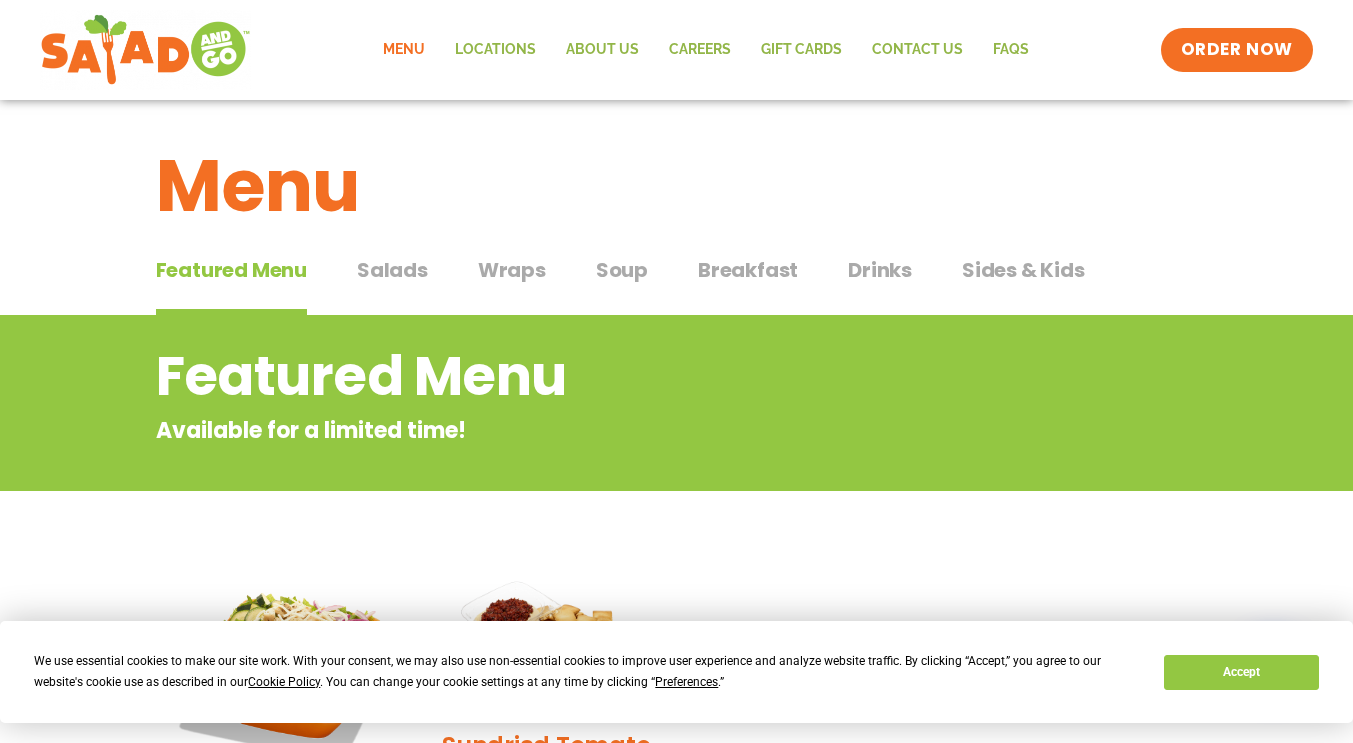 click on "Salads" at bounding box center [392, 270] 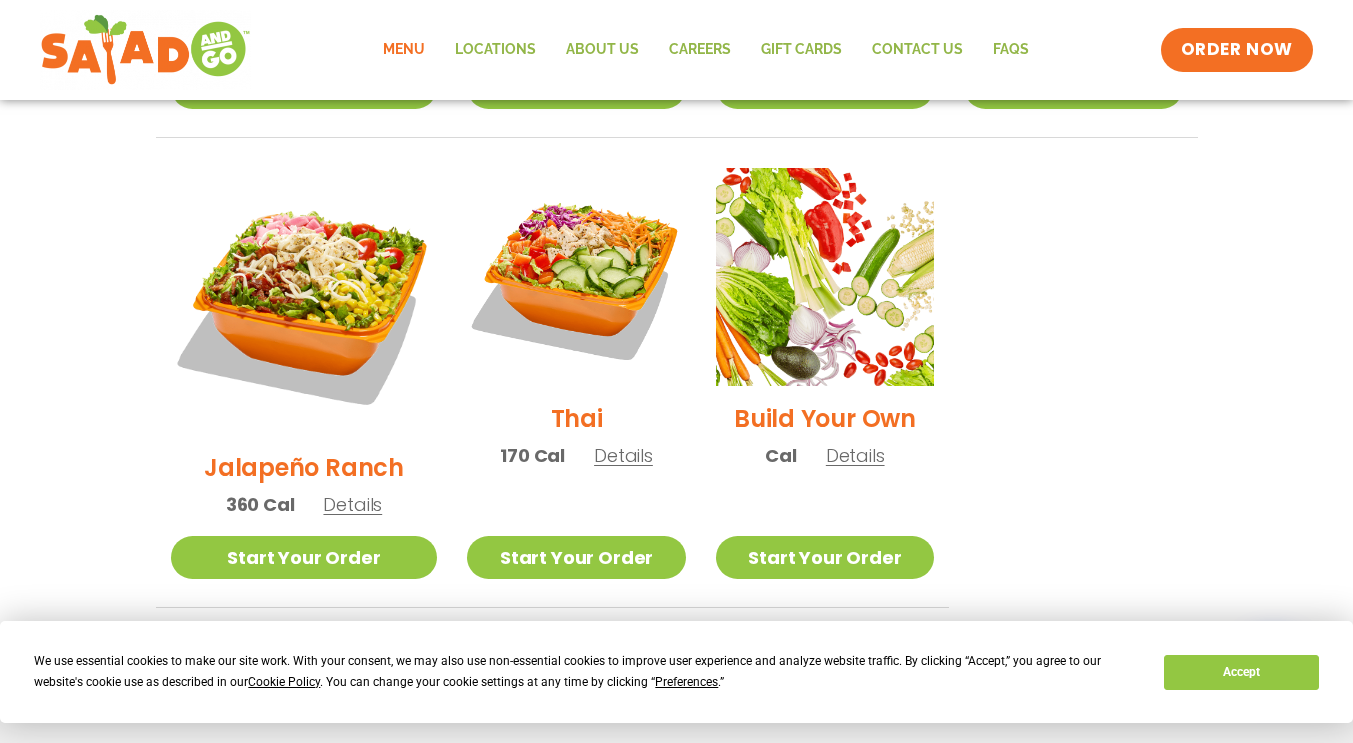 scroll, scrollTop: 1471, scrollLeft: 0, axis: vertical 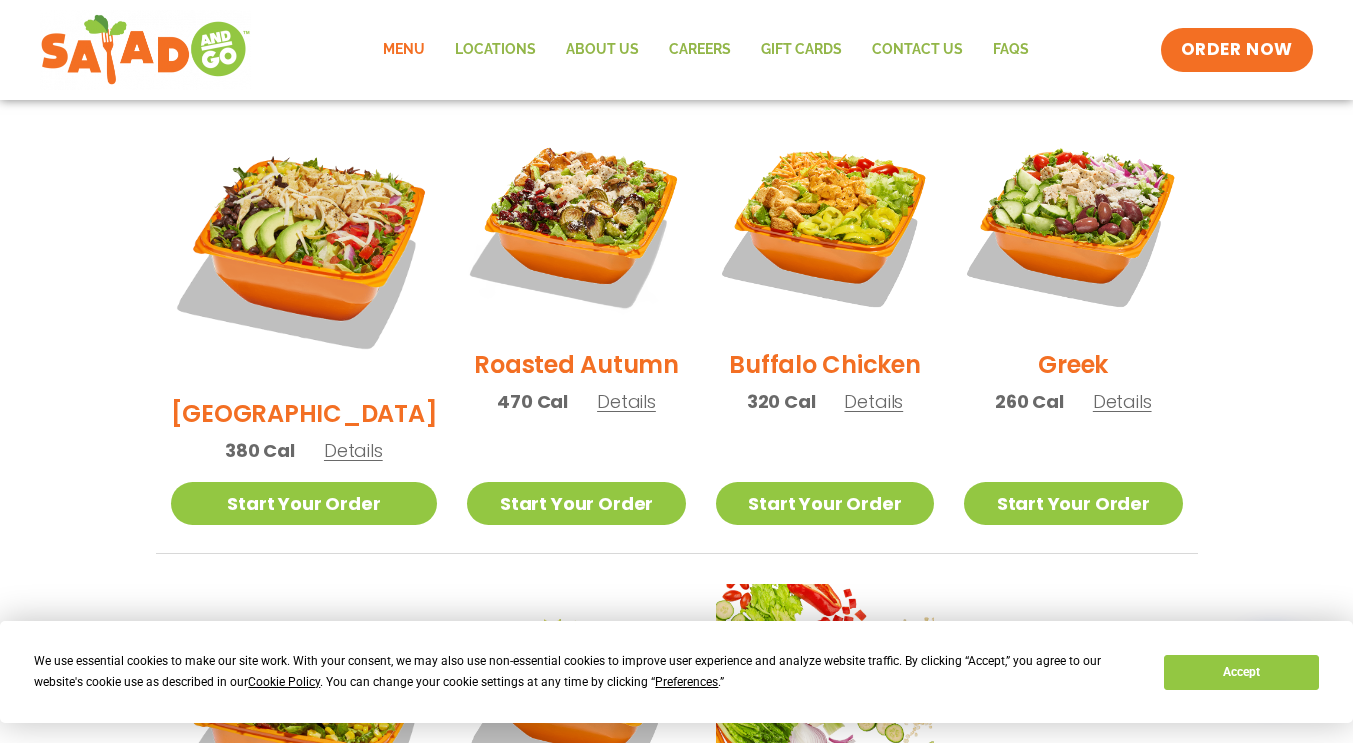 click on "Details" at bounding box center [873, 401] 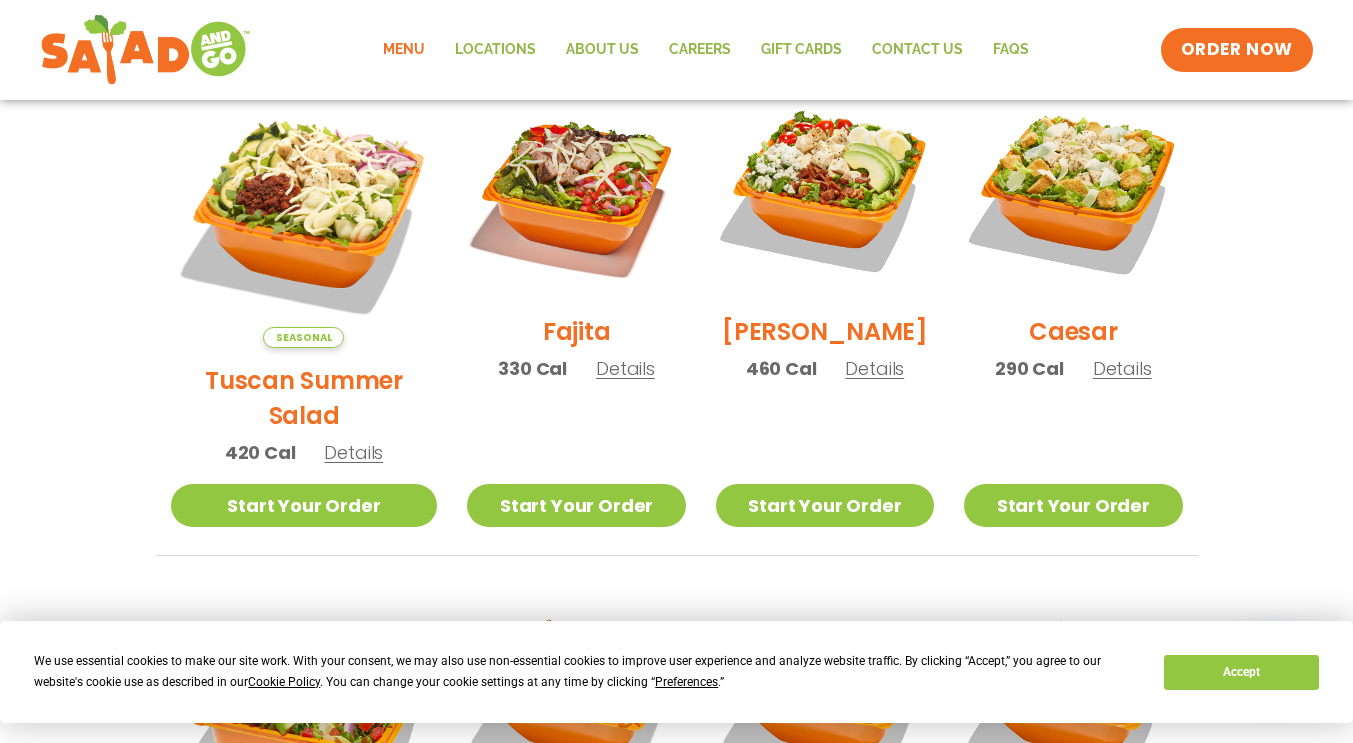 scroll, scrollTop: 588, scrollLeft: 0, axis: vertical 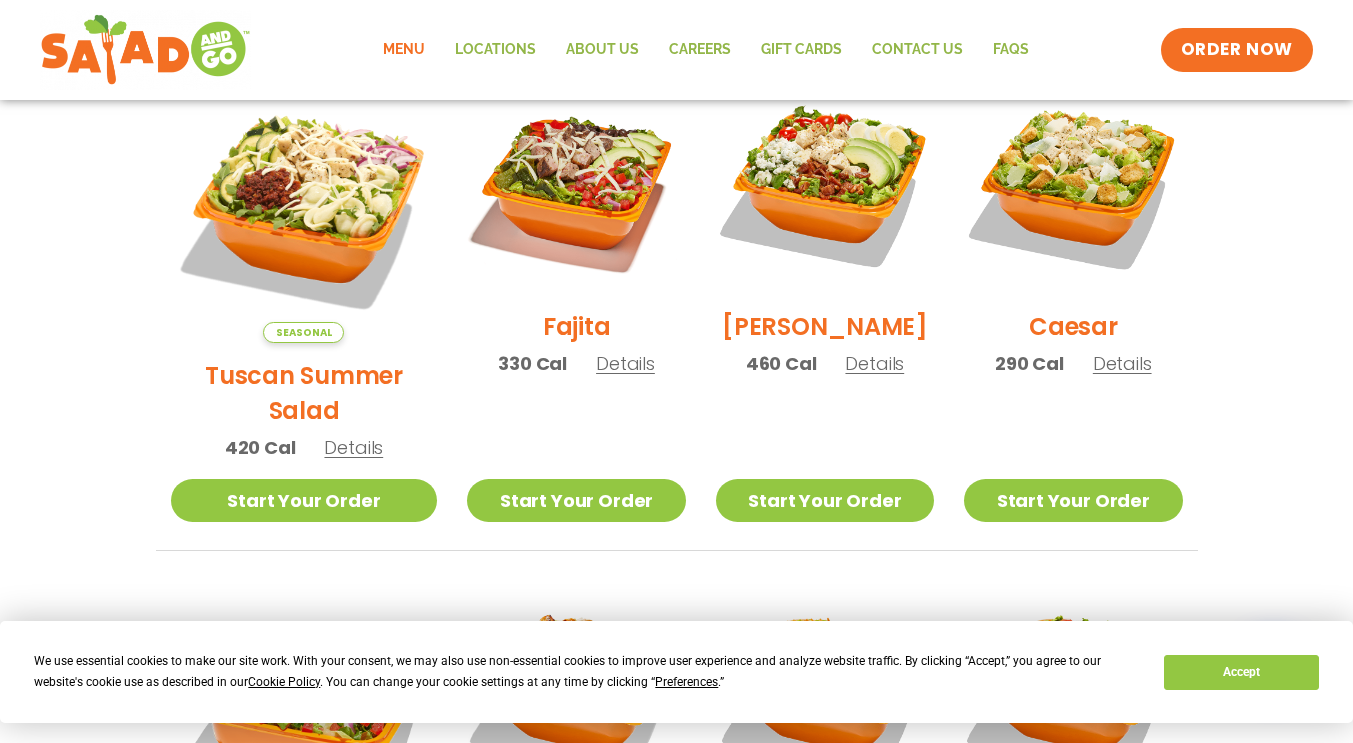 click on "Details" at bounding box center [1122, 363] 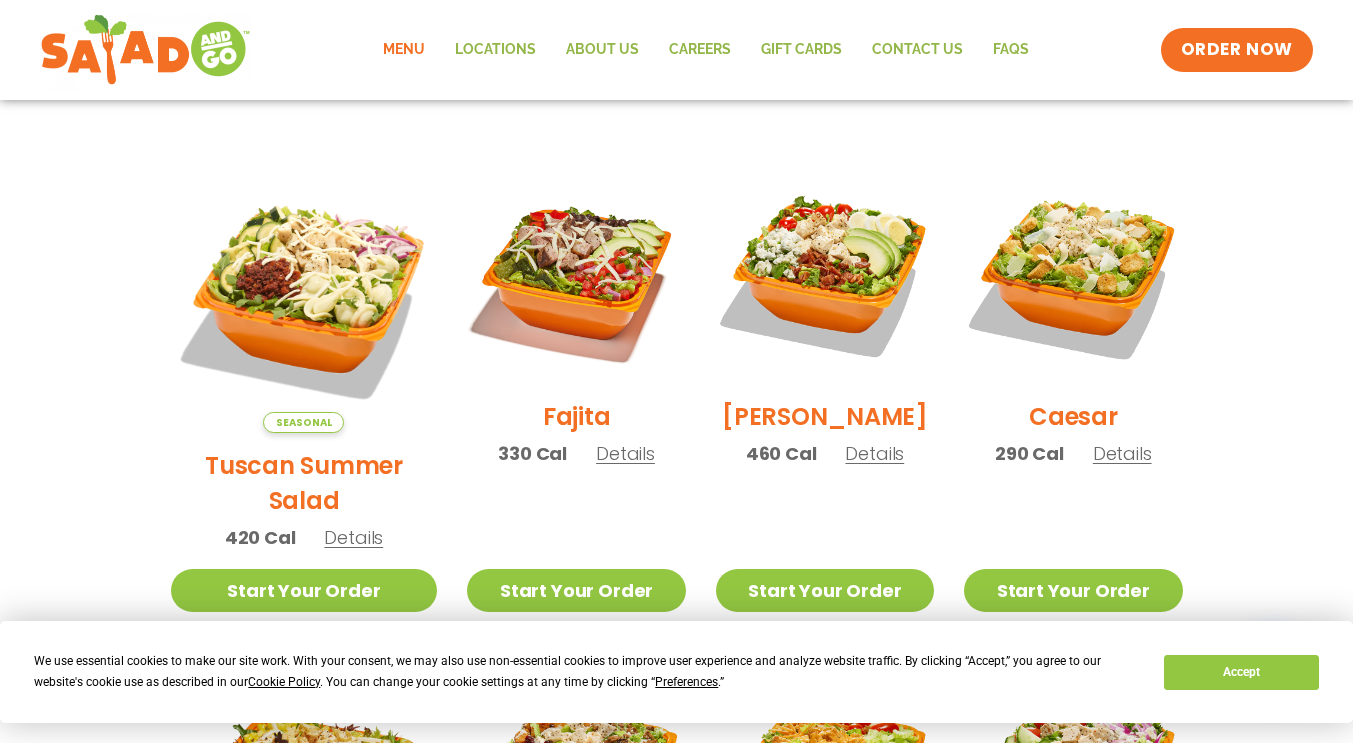 scroll, scrollTop: 501, scrollLeft: 0, axis: vertical 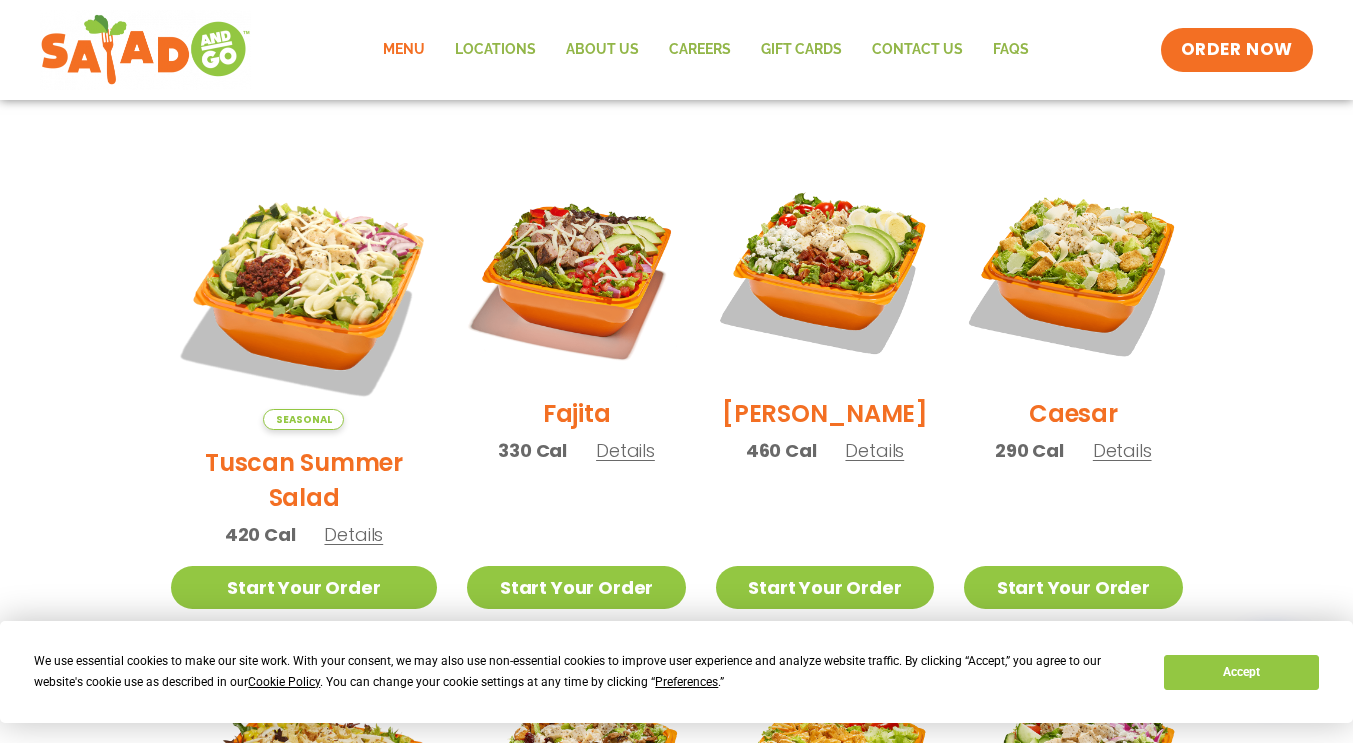 click on "Details" at bounding box center (353, 534) 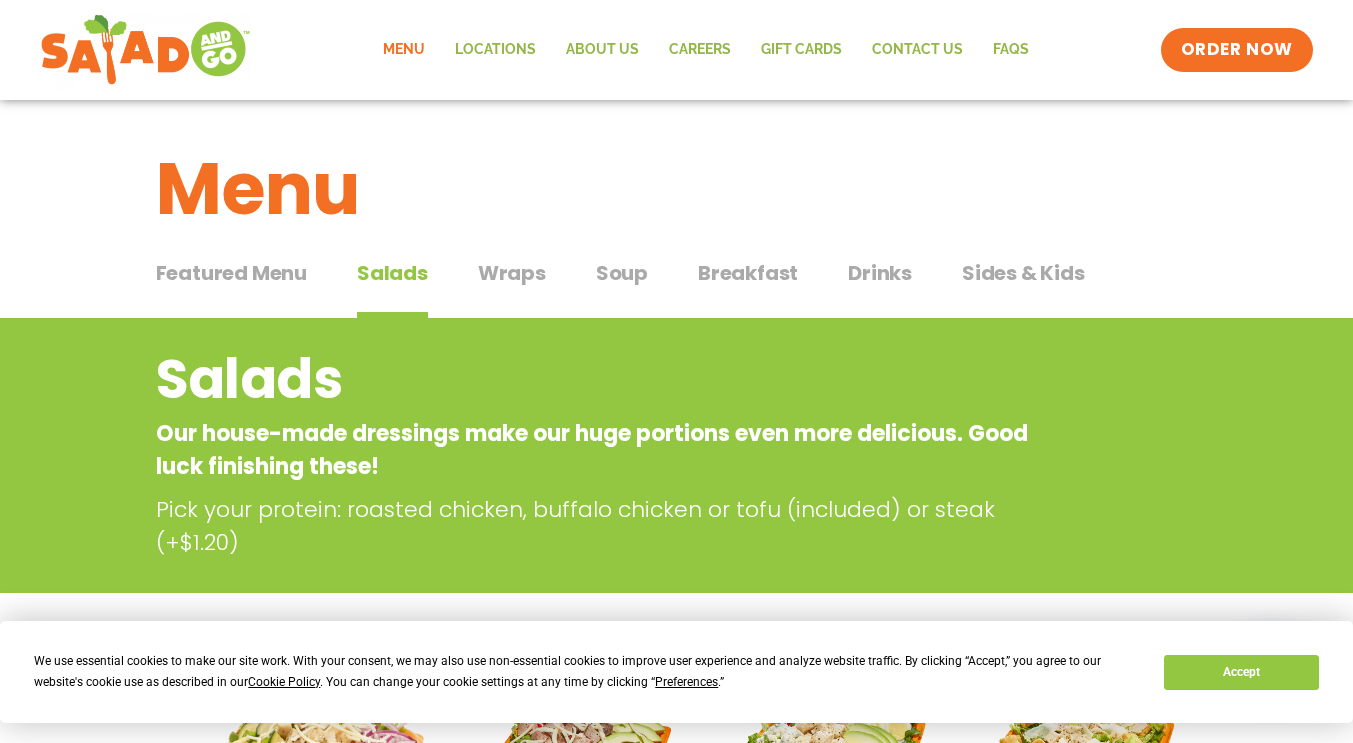 scroll, scrollTop: 0, scrollLeft: 0, axis: both 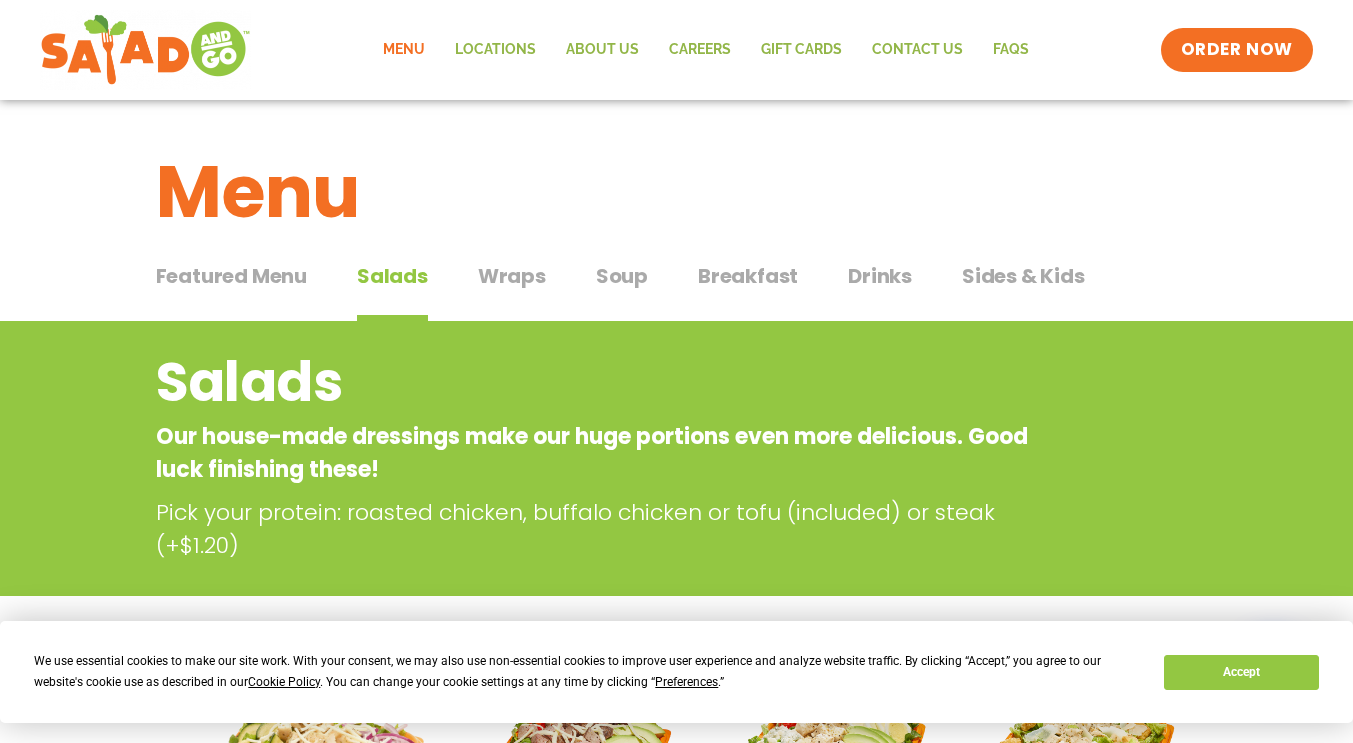 click on "Wraps" at bounding box center [512, 276] 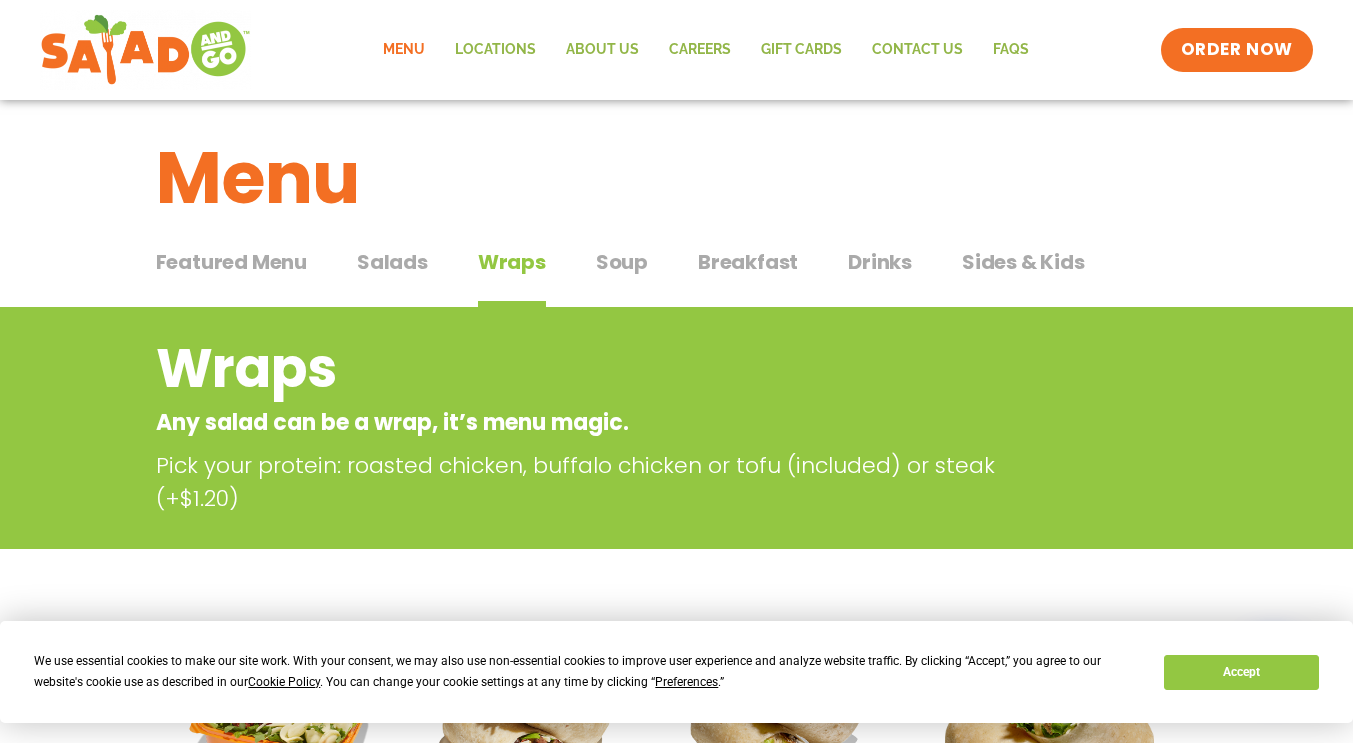 scroll, scrollTop: 0, scrollLeft: 0, axis: both 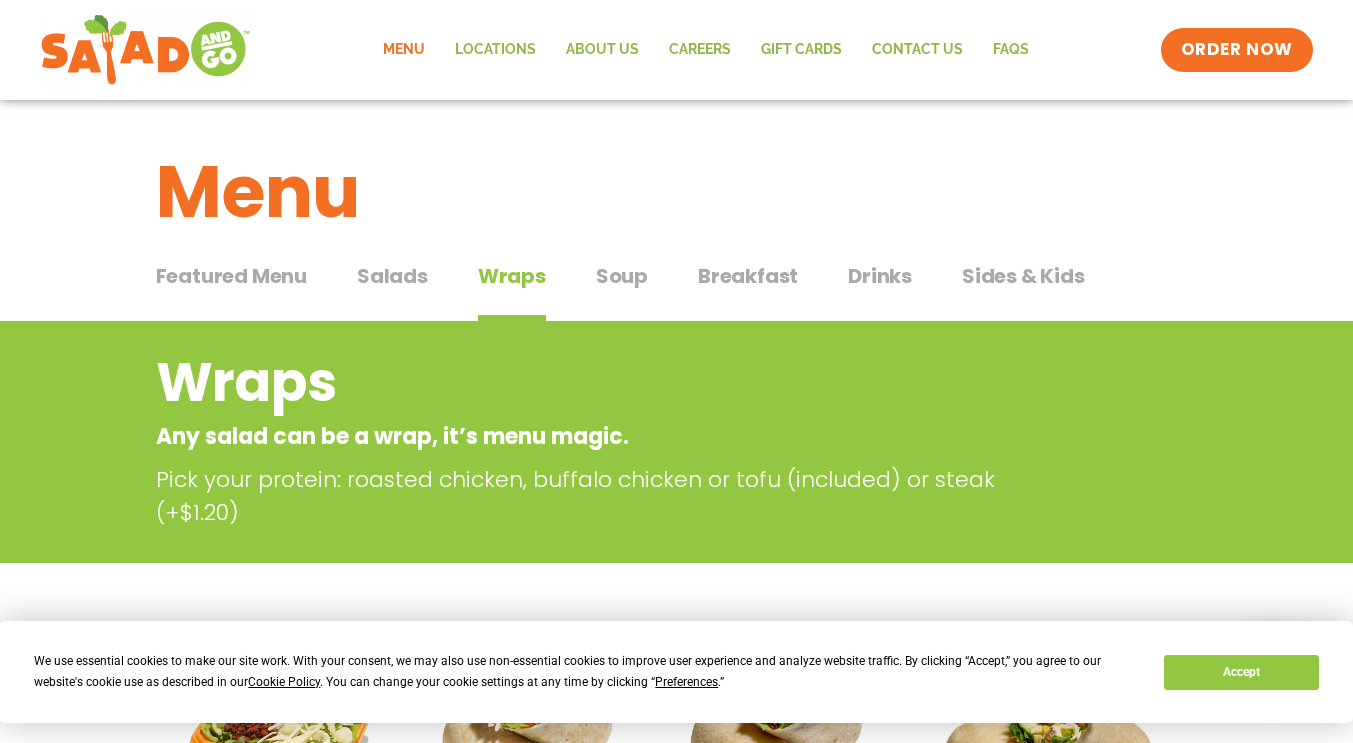 click on "Sides & Kids" at bounding box center (1023, 276) 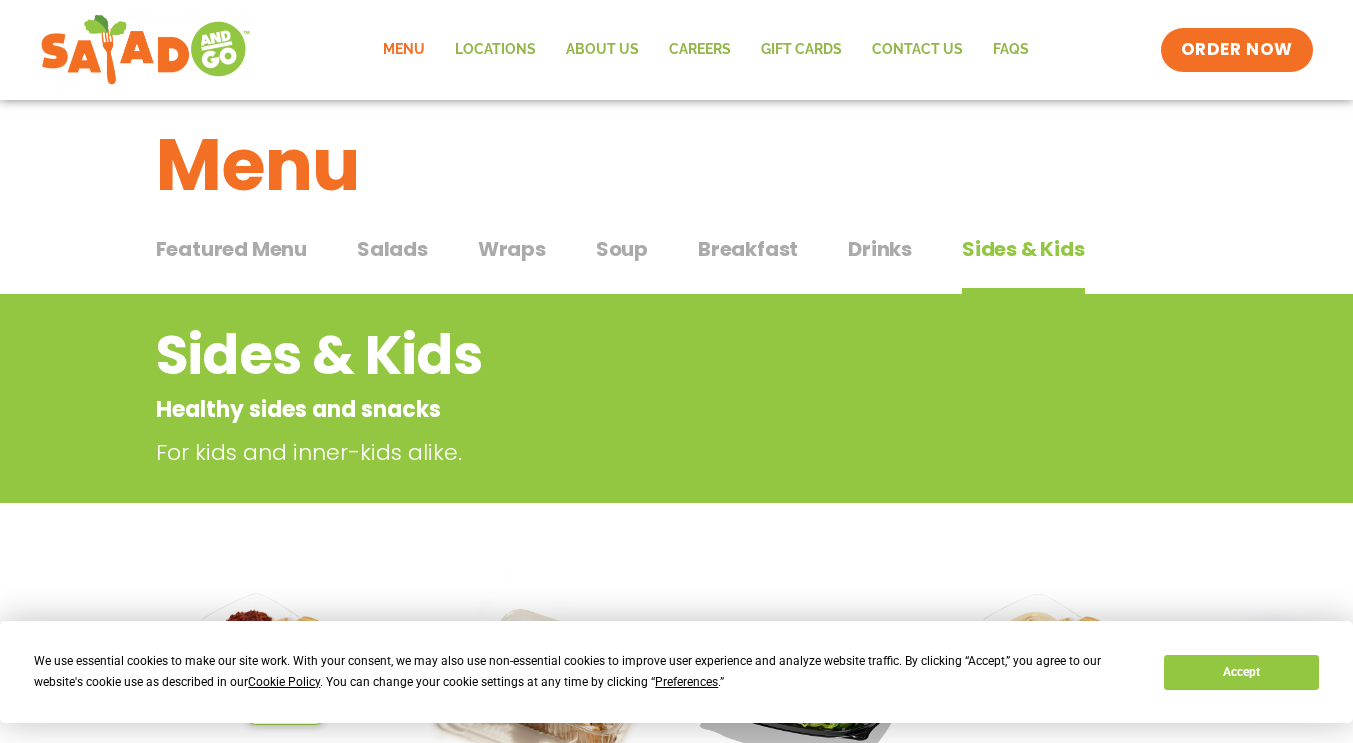 scroll, scrollTop: 0, scrollLeft: 0, axis: both 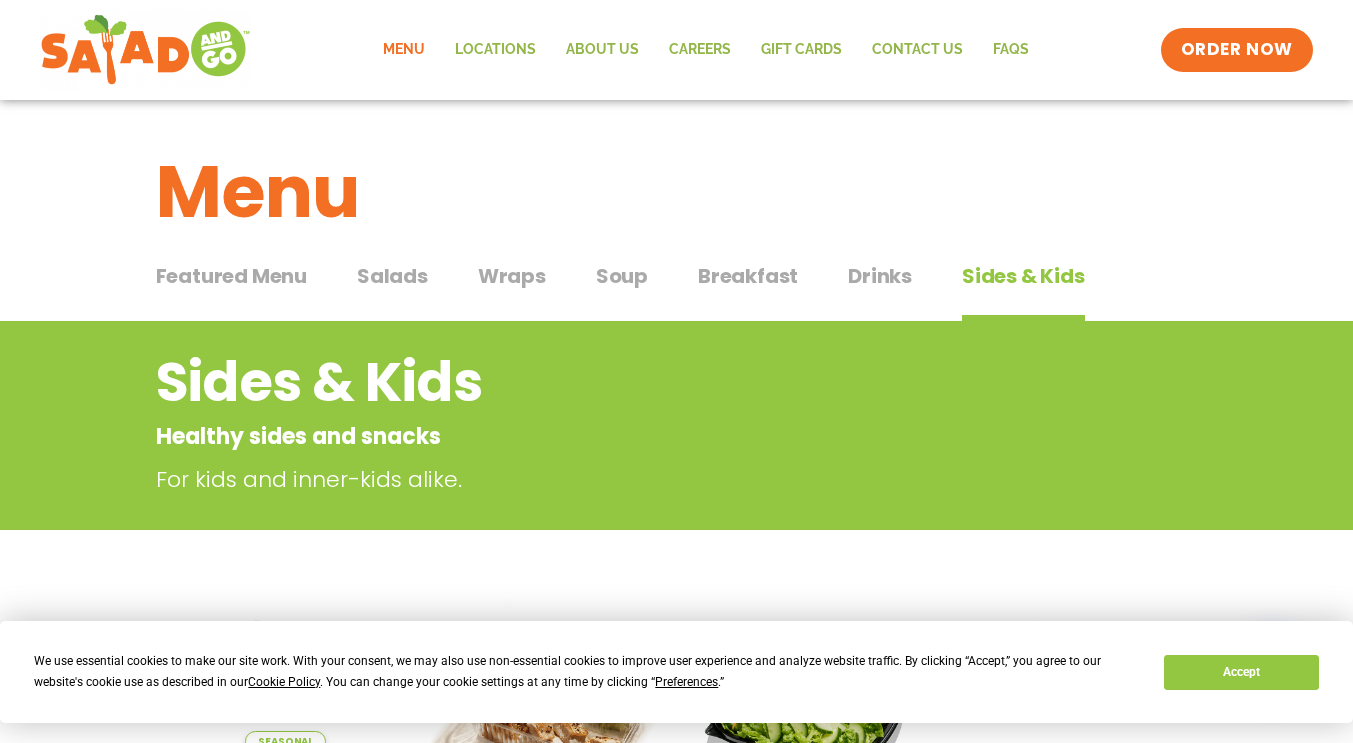 click on "Drinks" at bounding box center (880, 276) 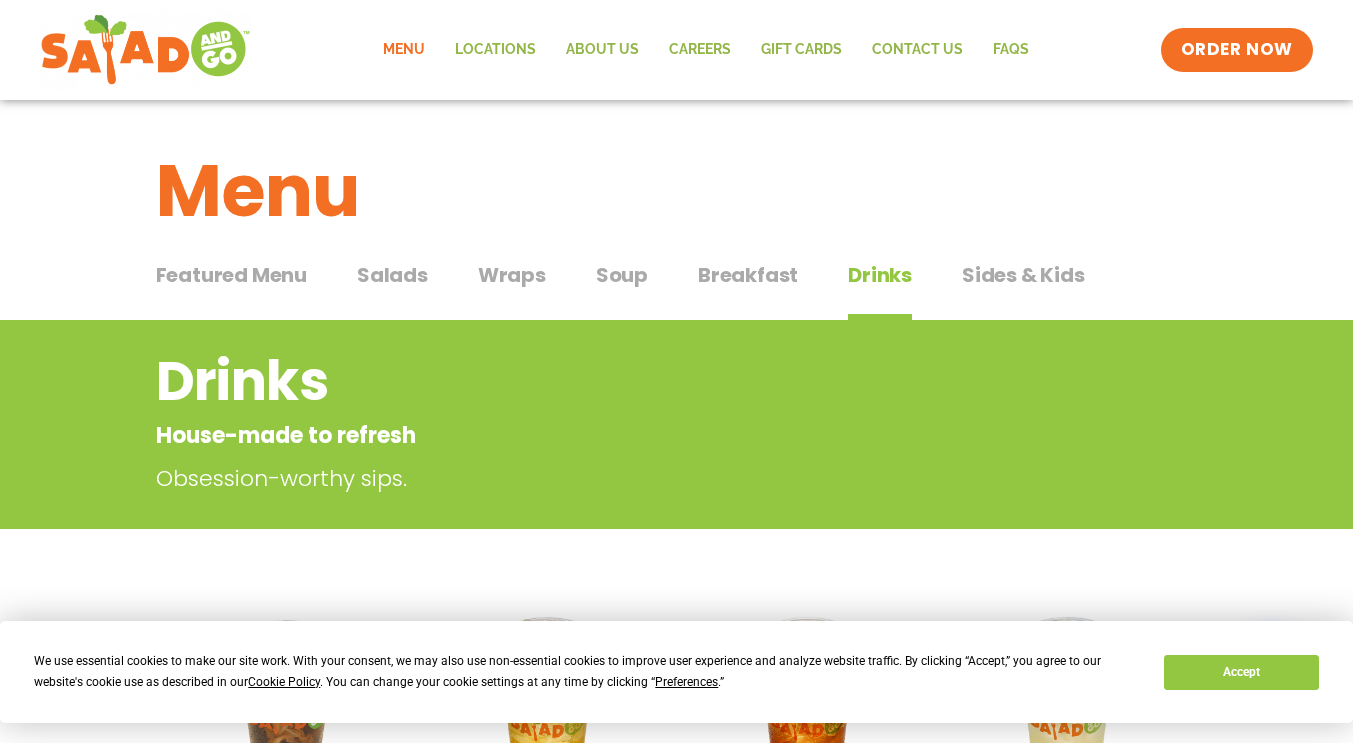 scroll, scrollTop: 0, scrollLeft: 0, axis: both 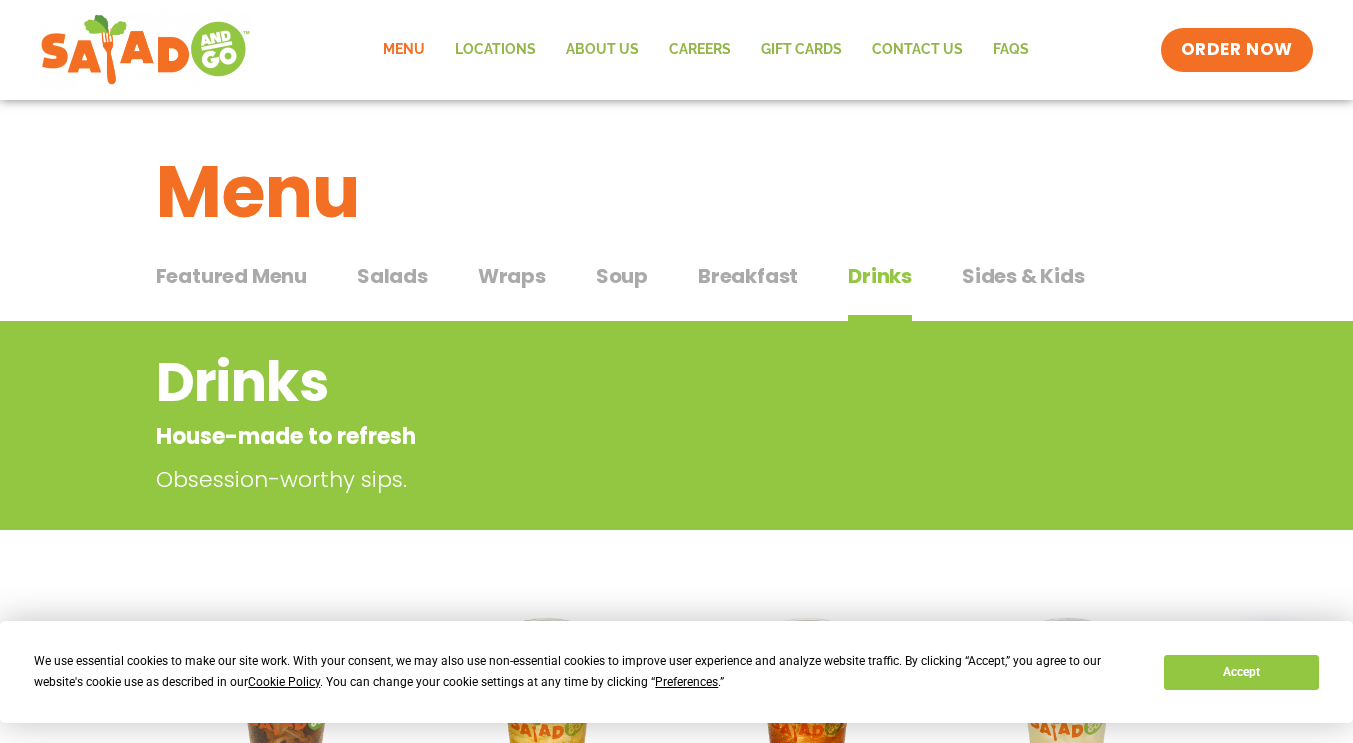 click on "Salads" at bounding box center [392, 276] 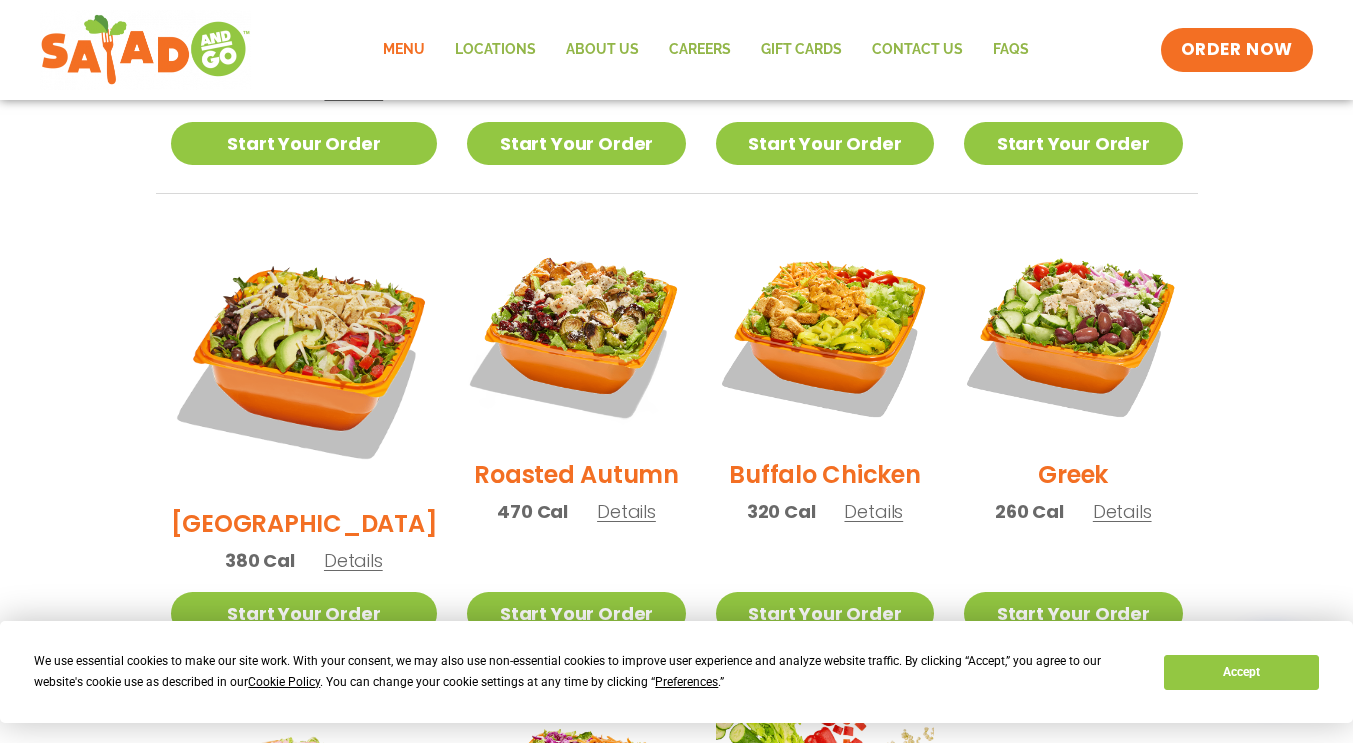 scroll, scrollTop: 943, scrollLeft: 0, axis: vertical 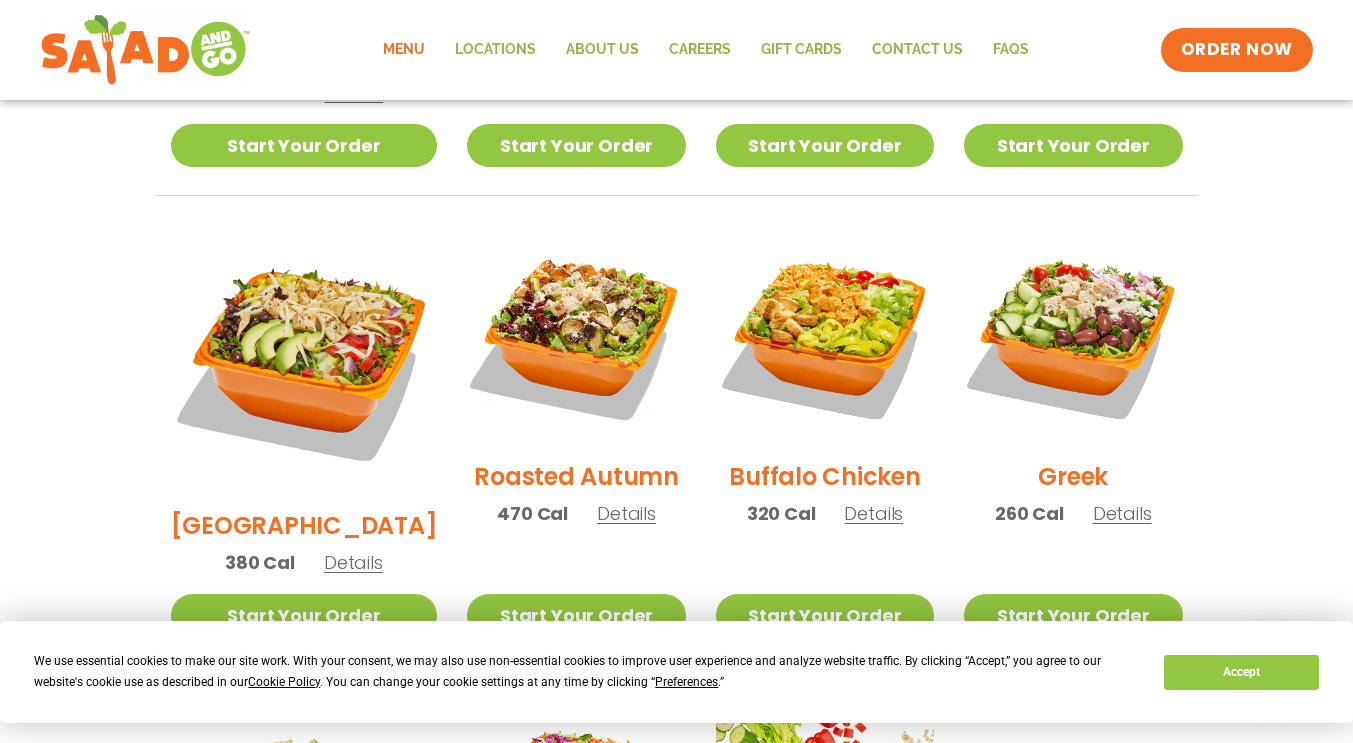 click on "Details" at bounding box center (1122, 513) 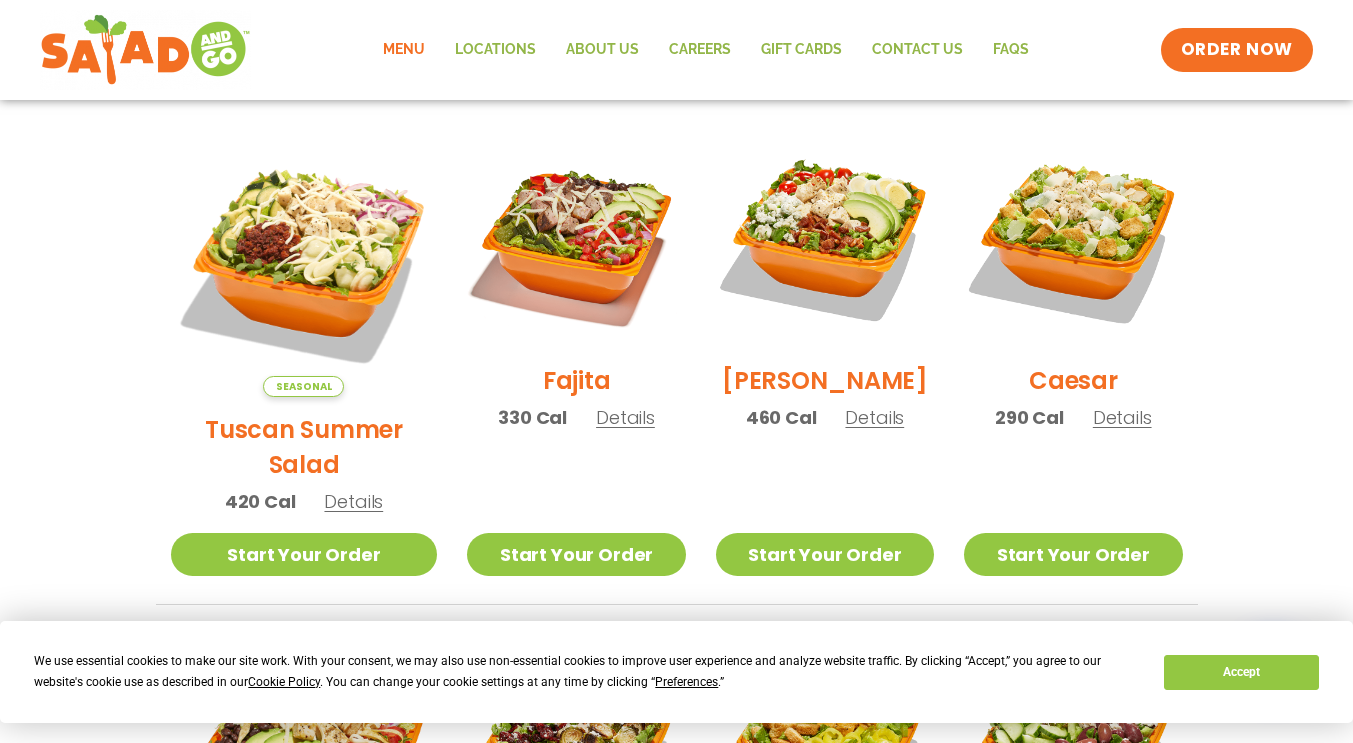 scroll, scrollTop: 534, scrollLeft: 0, axis: vertical 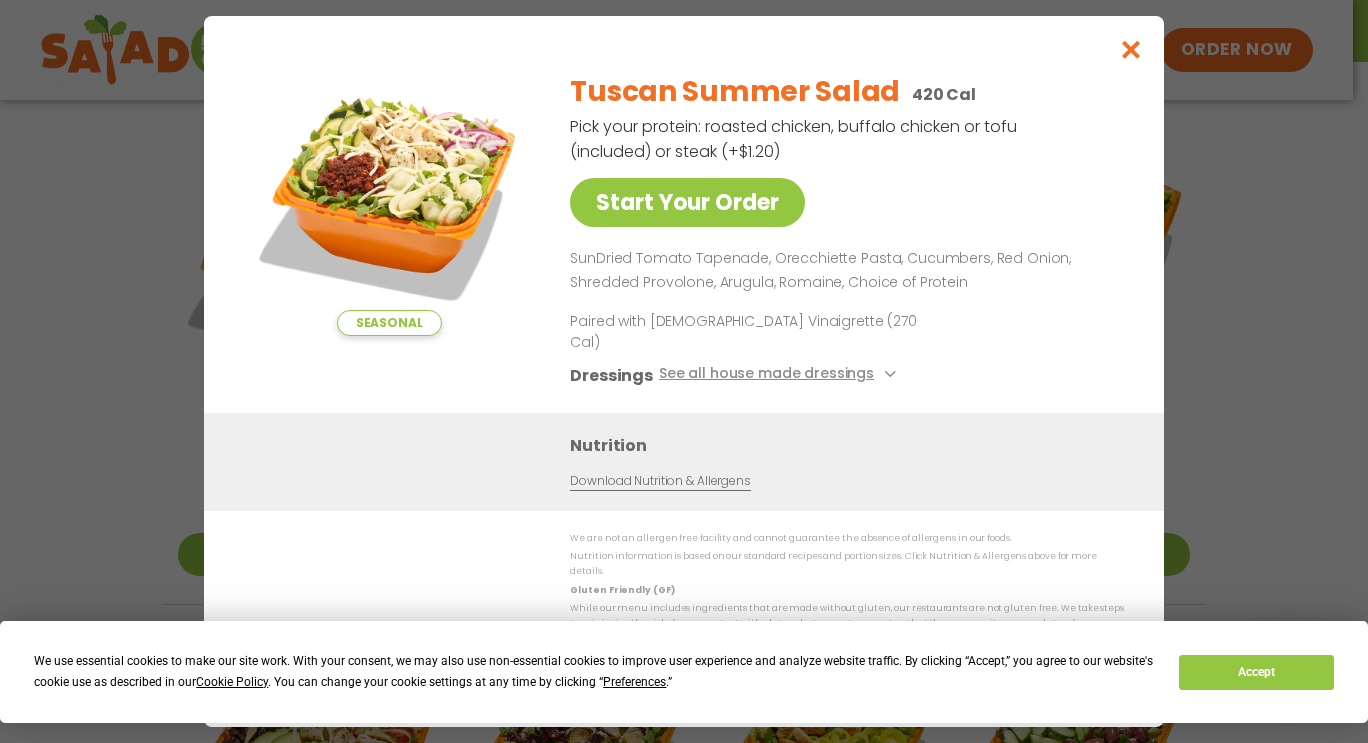click on "See all house made dressings" at bounding box center [780, 375] 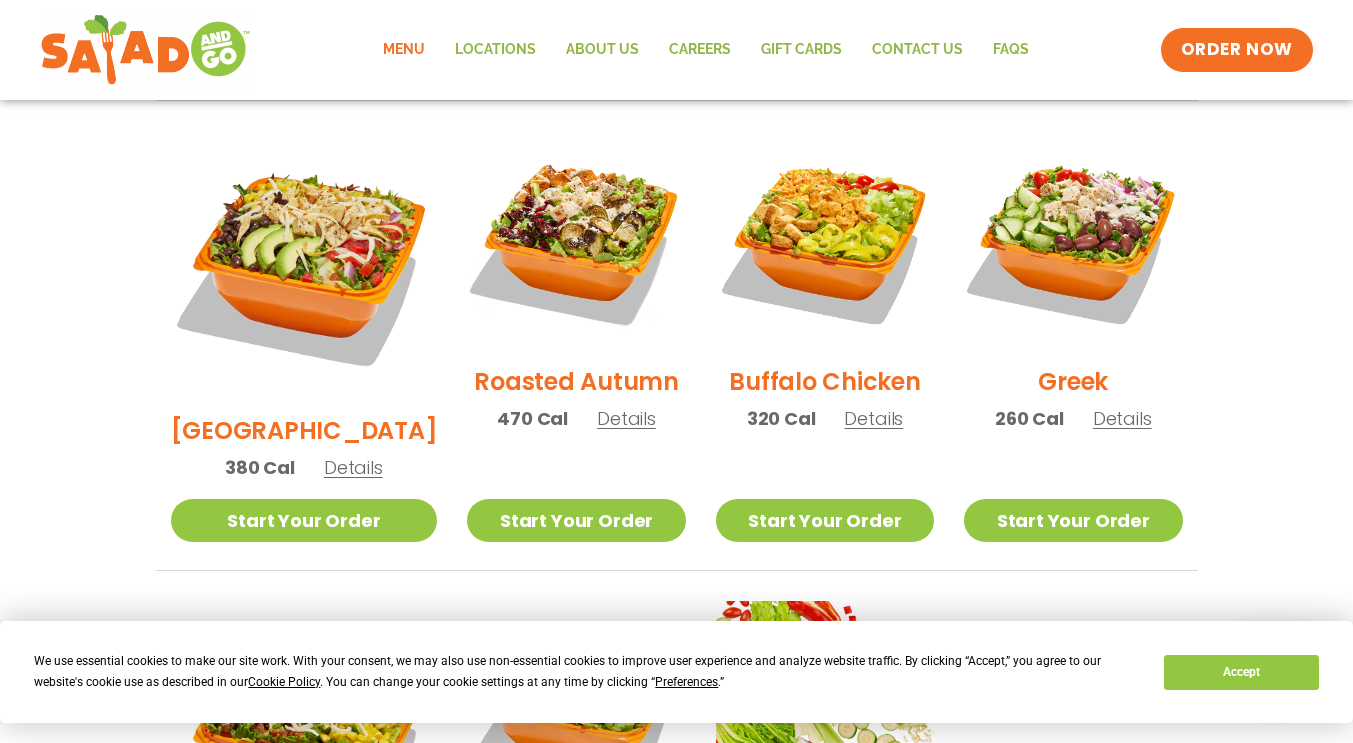 scroll, scrollTop: 1036, scrollLeft: 0, axis: vertical 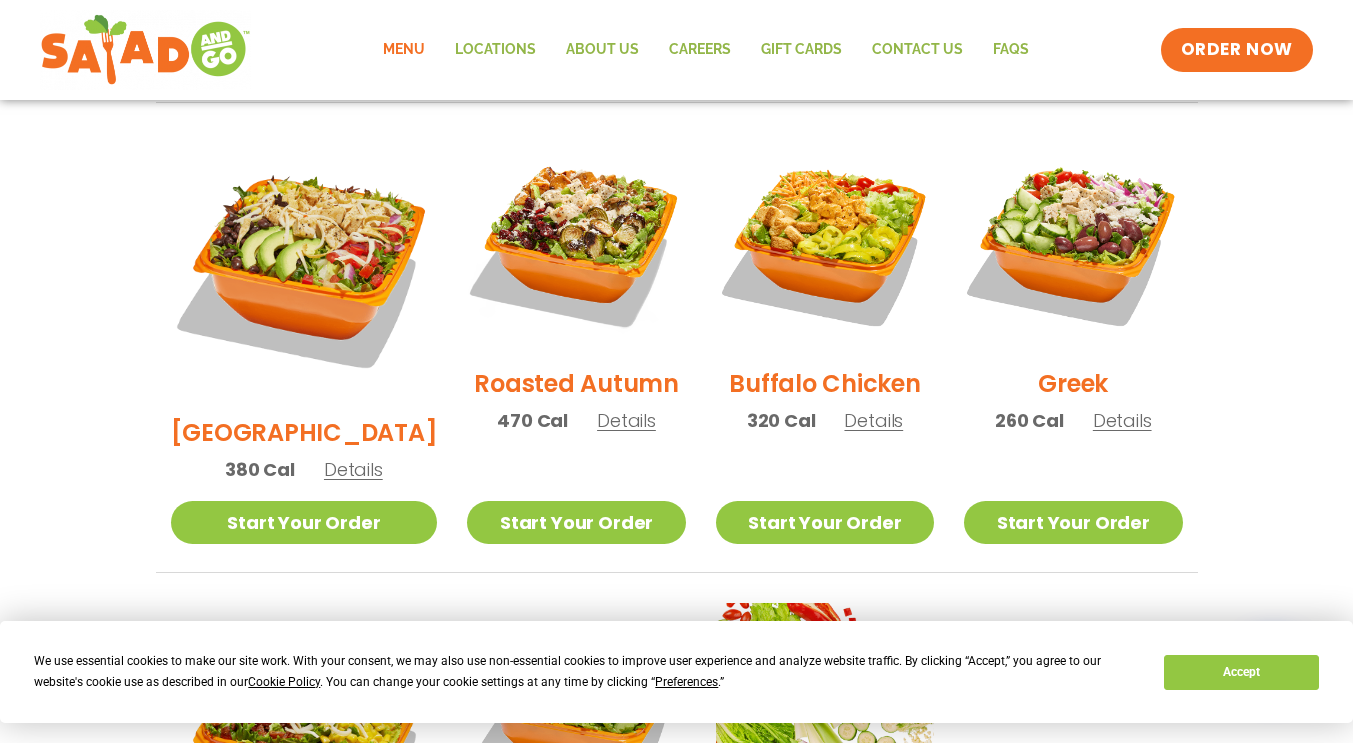 click on "Details" at bounding box center (1122, 420) 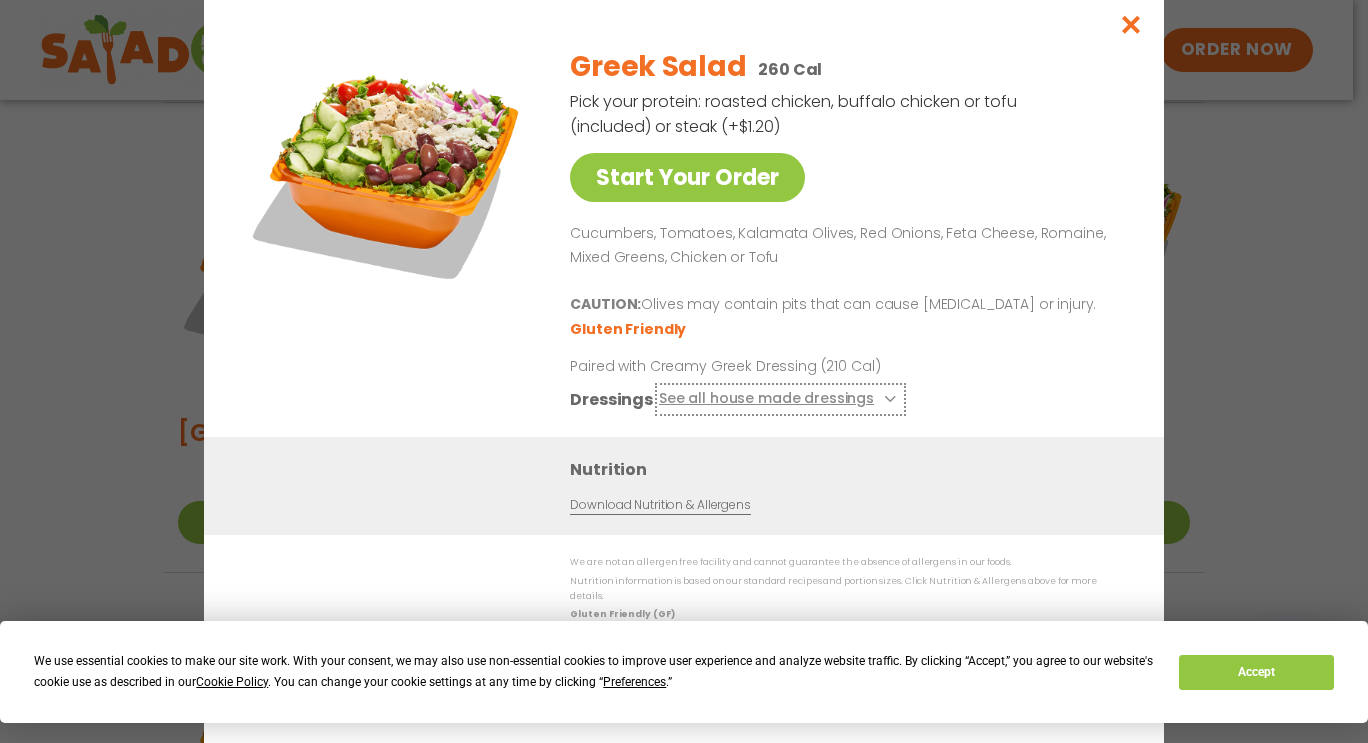 click on "See all house made dressings" at bounding box center (780, 400) 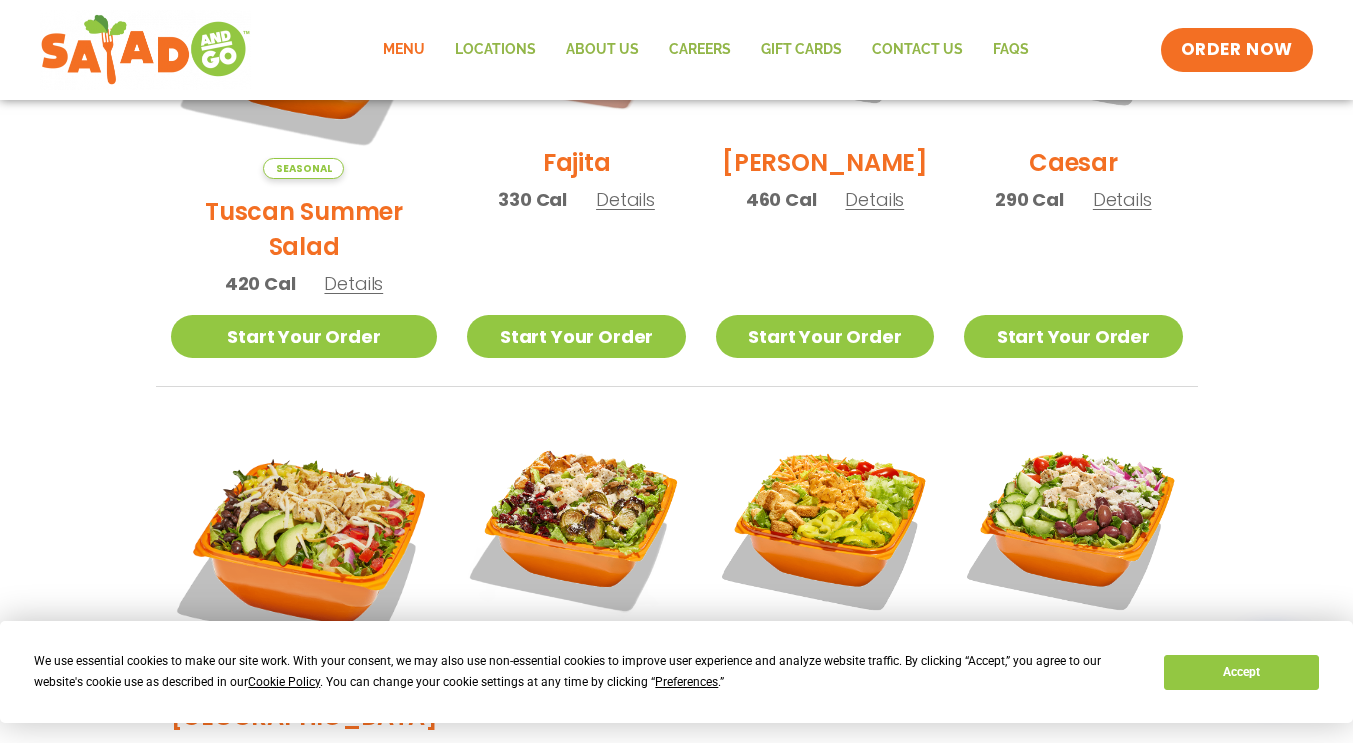 scroll, scrollTop: 751, scrollLeft: 0, axis: vertical 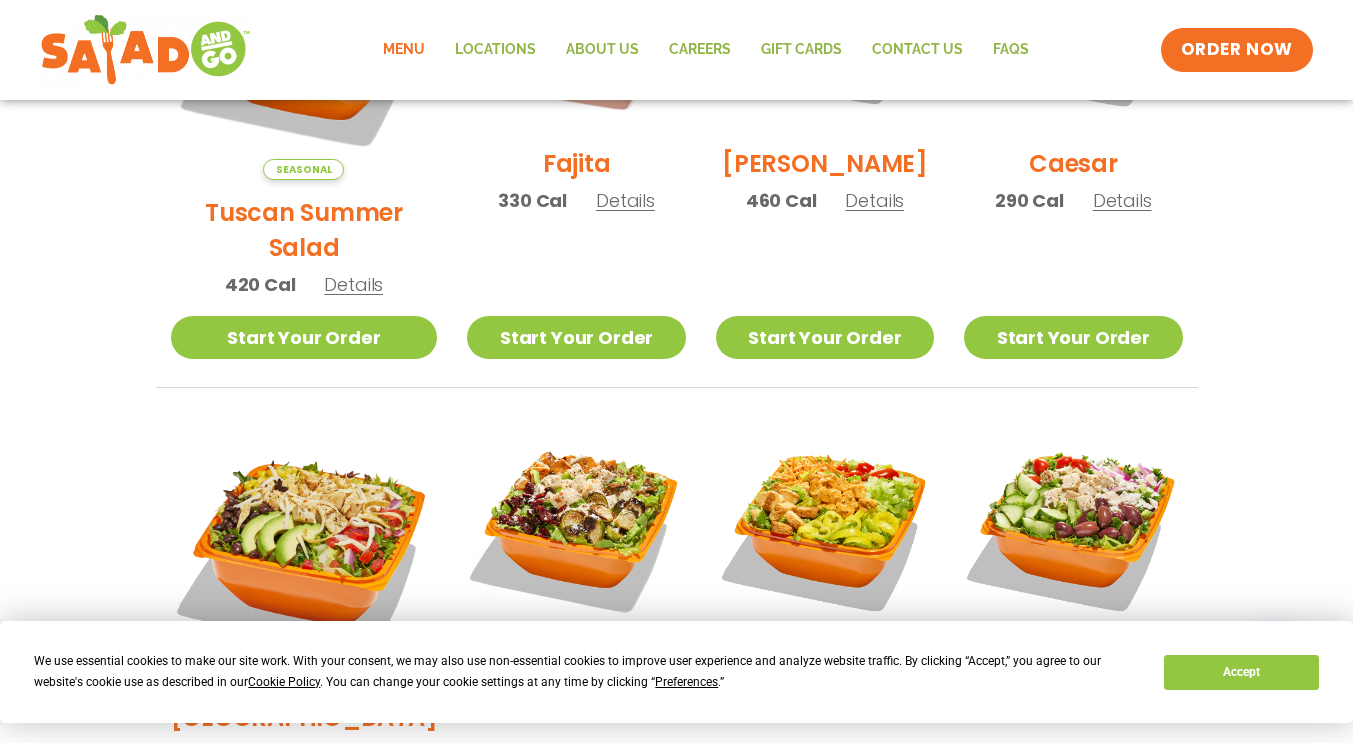click on "Details" at bounding box center (353, 284) 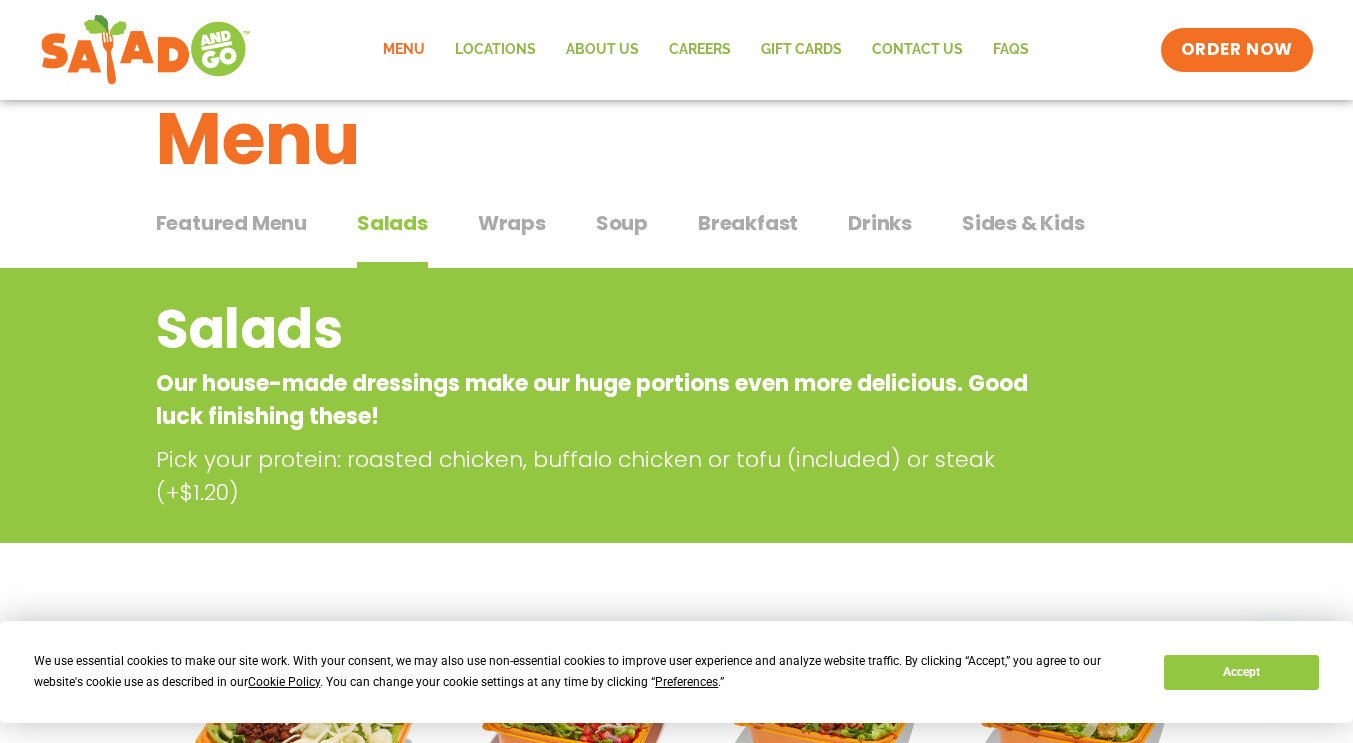 scroll, scrollTop: 0, scrollLeft: 0, axis: both 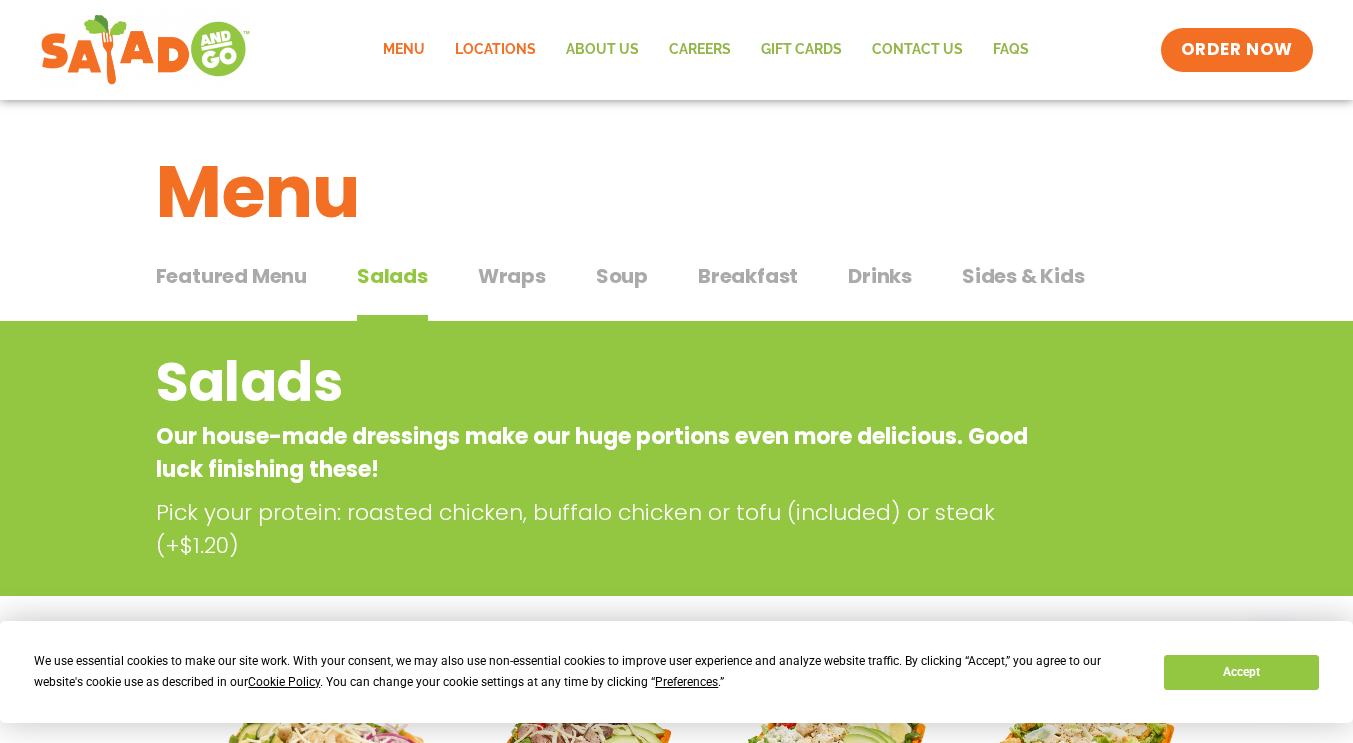 click on "Locations" 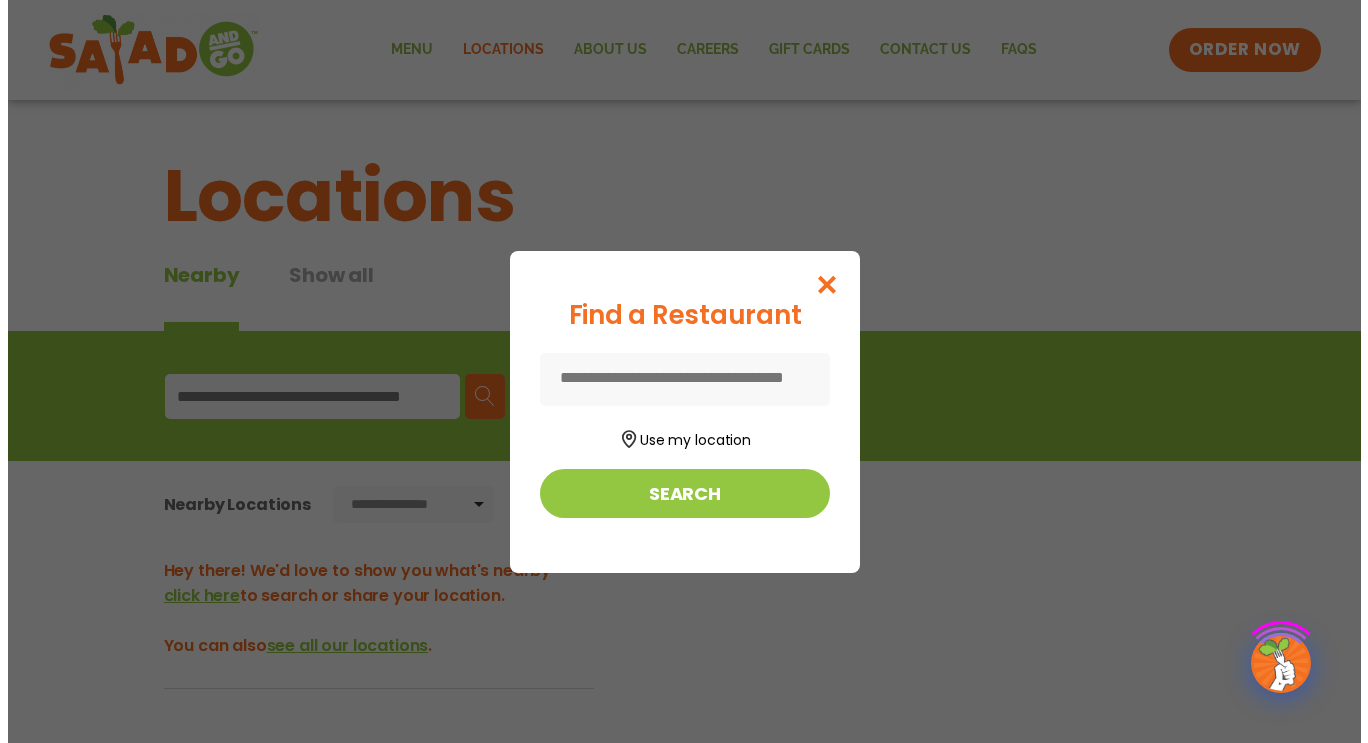 scroll, scrollTop: 0, scrollLeft: 0, axis: both 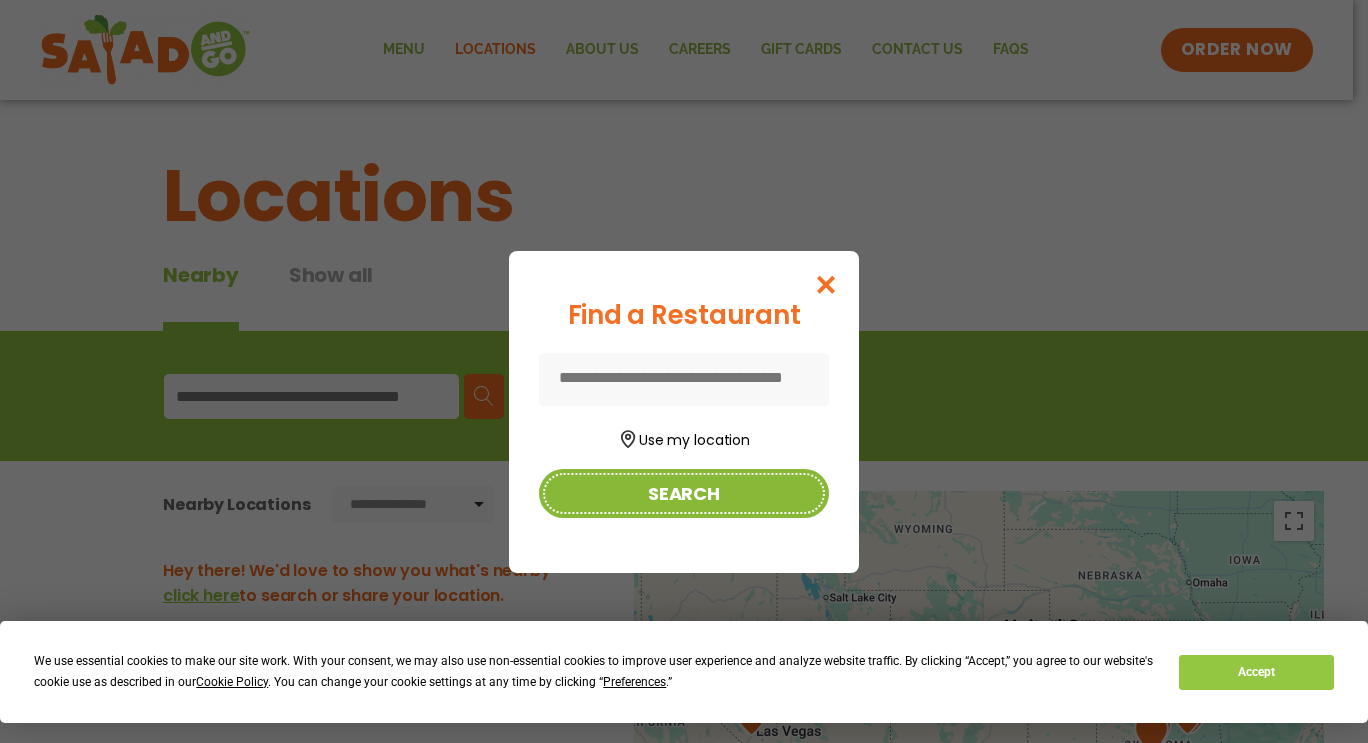 click on "Search" at bounding box center [684, 493] 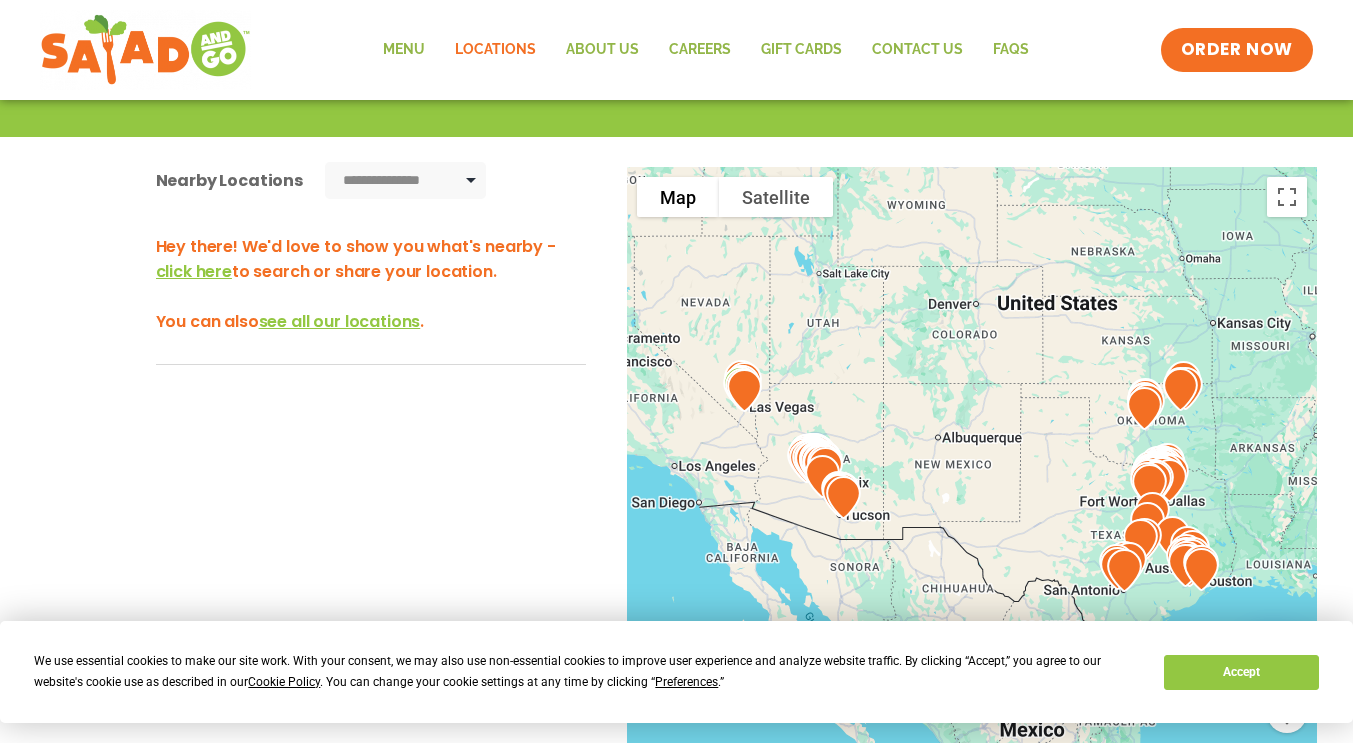 scroll, scrollTop: 326, scrollLeft: 0, axis: vertical 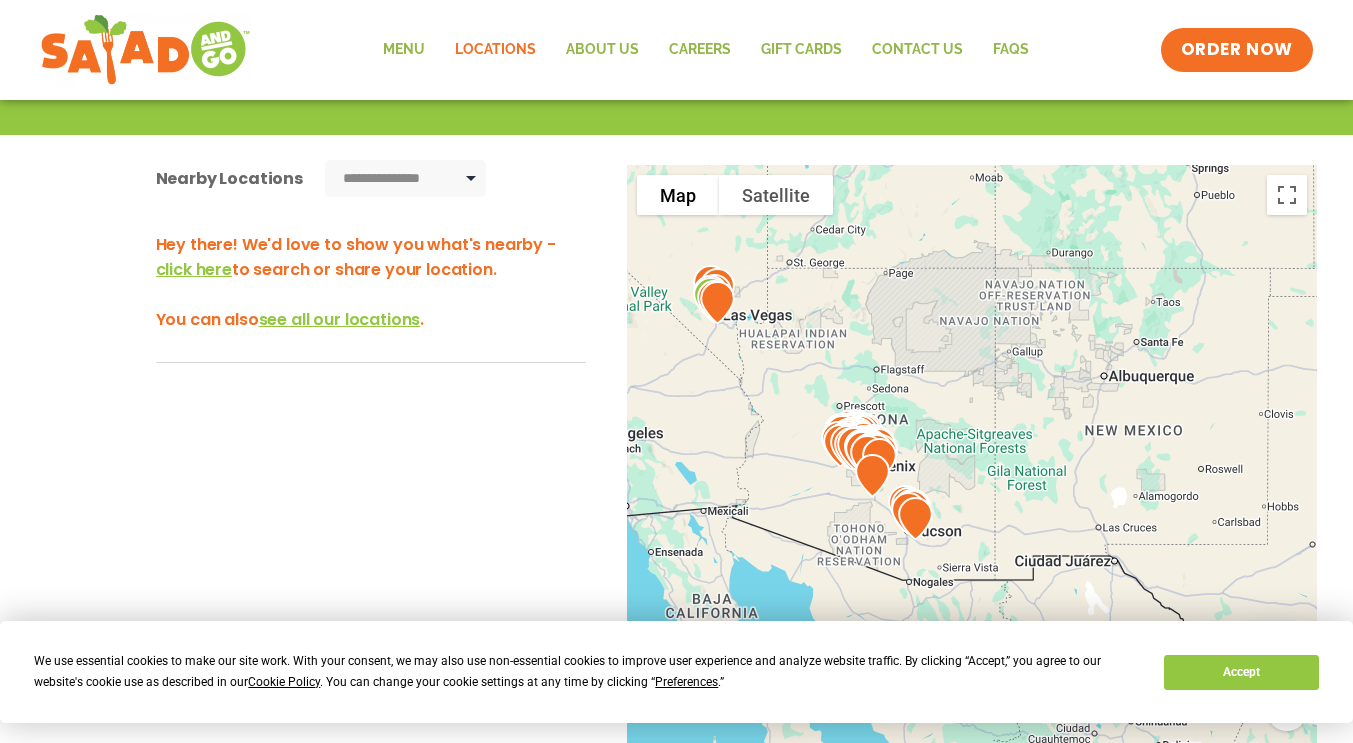 click at bounding box center (872, 475) 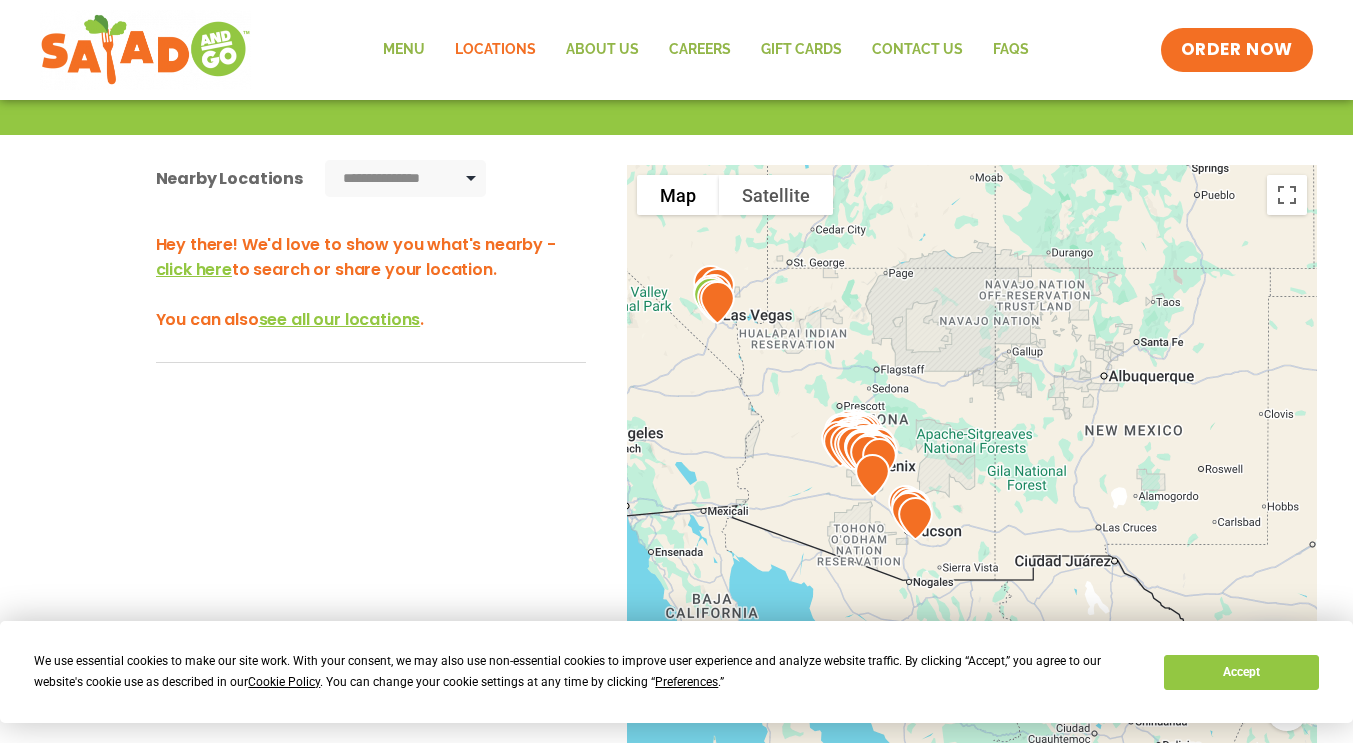 click at bounding box center [972, 496] 